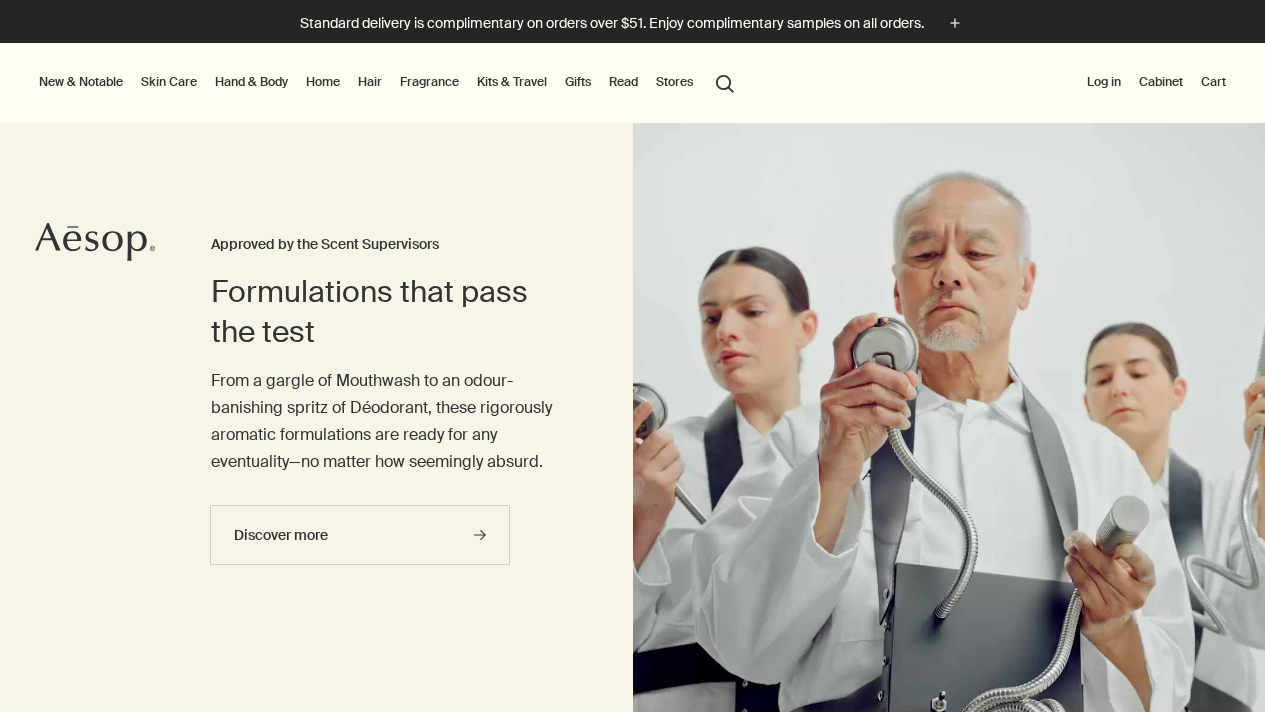 scroll, scrollTop: 0, scrollLeft: 0, axis: both 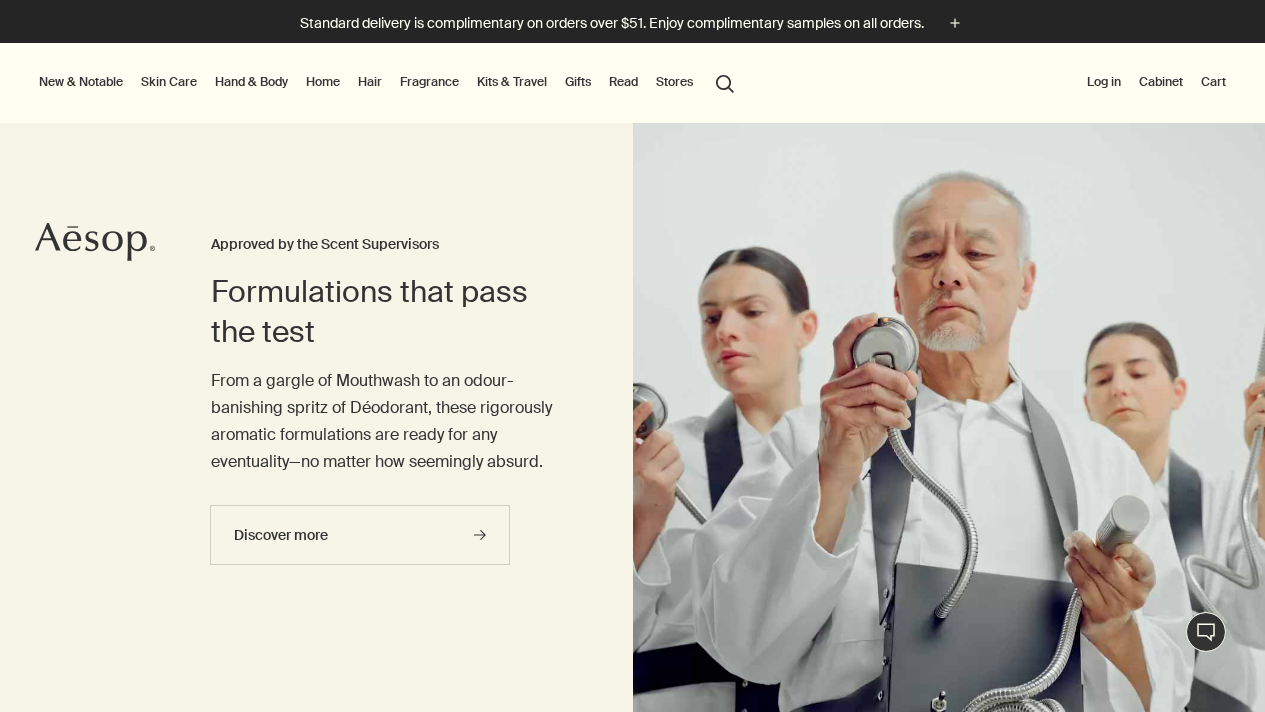 click at bounding box center [632, 712] 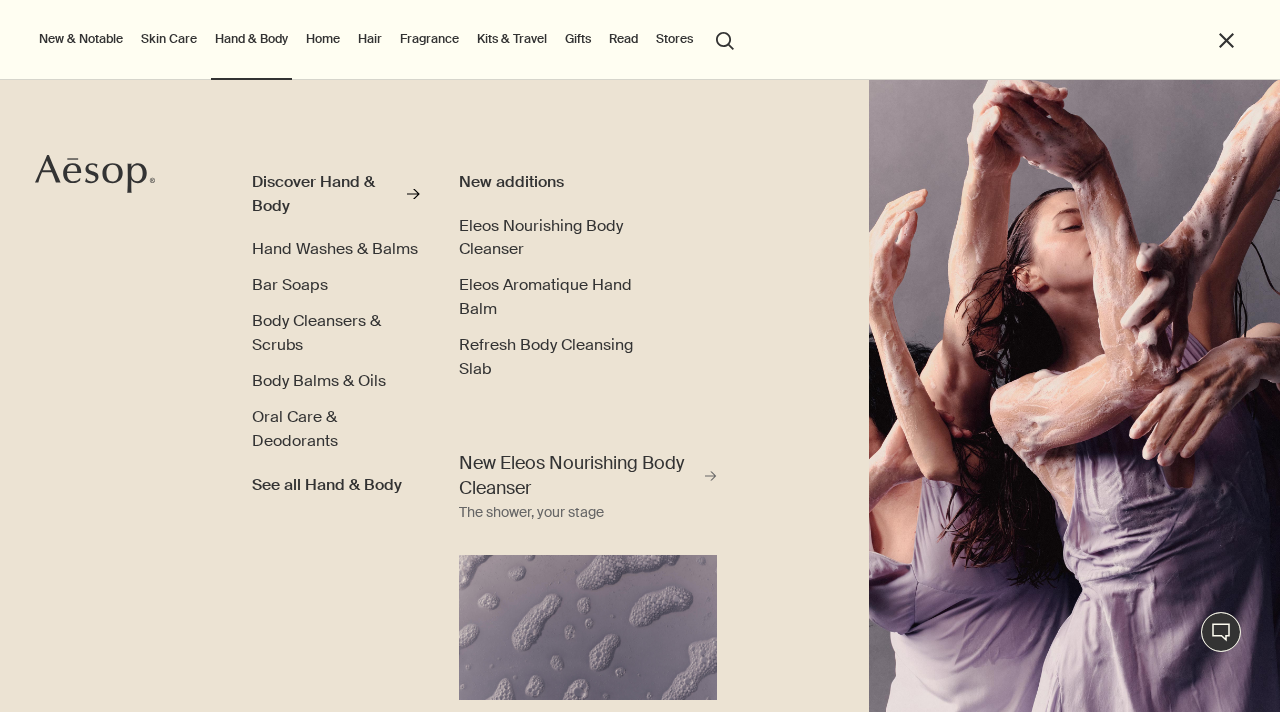 click on "Hair" at bounding box center (370, 39) 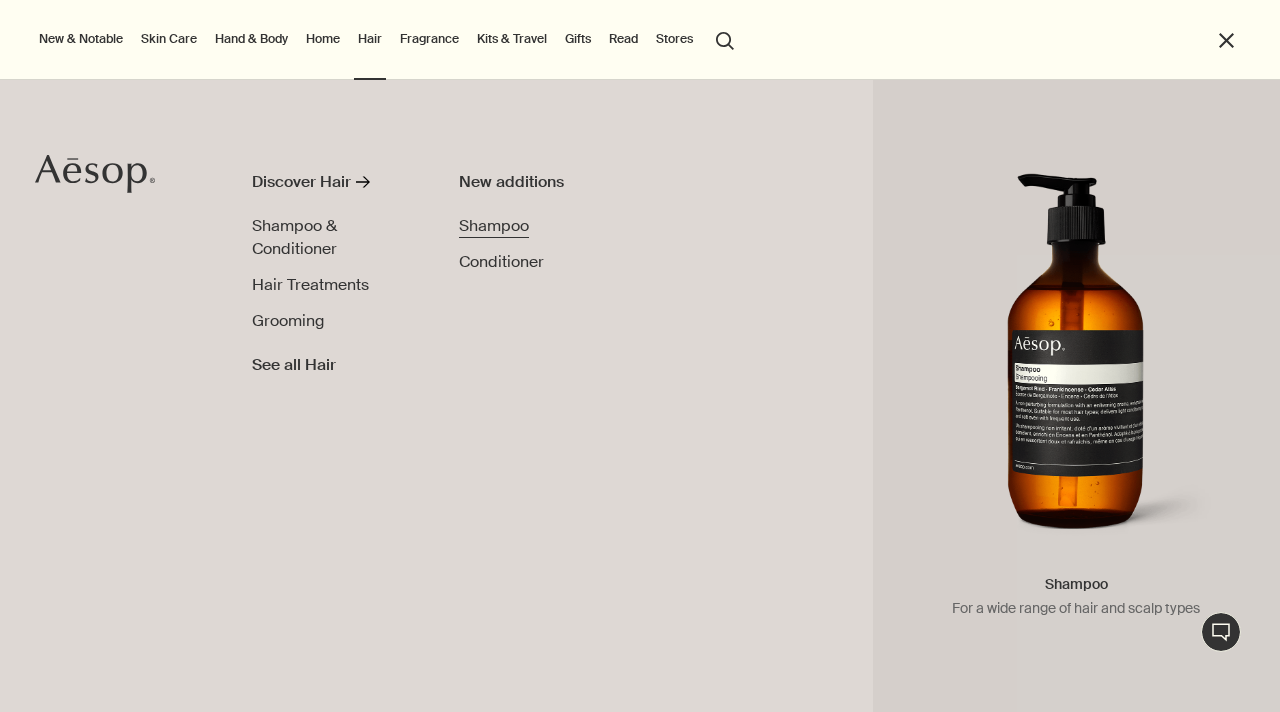 click on "Shampoo" at bounding box center [494, 225] 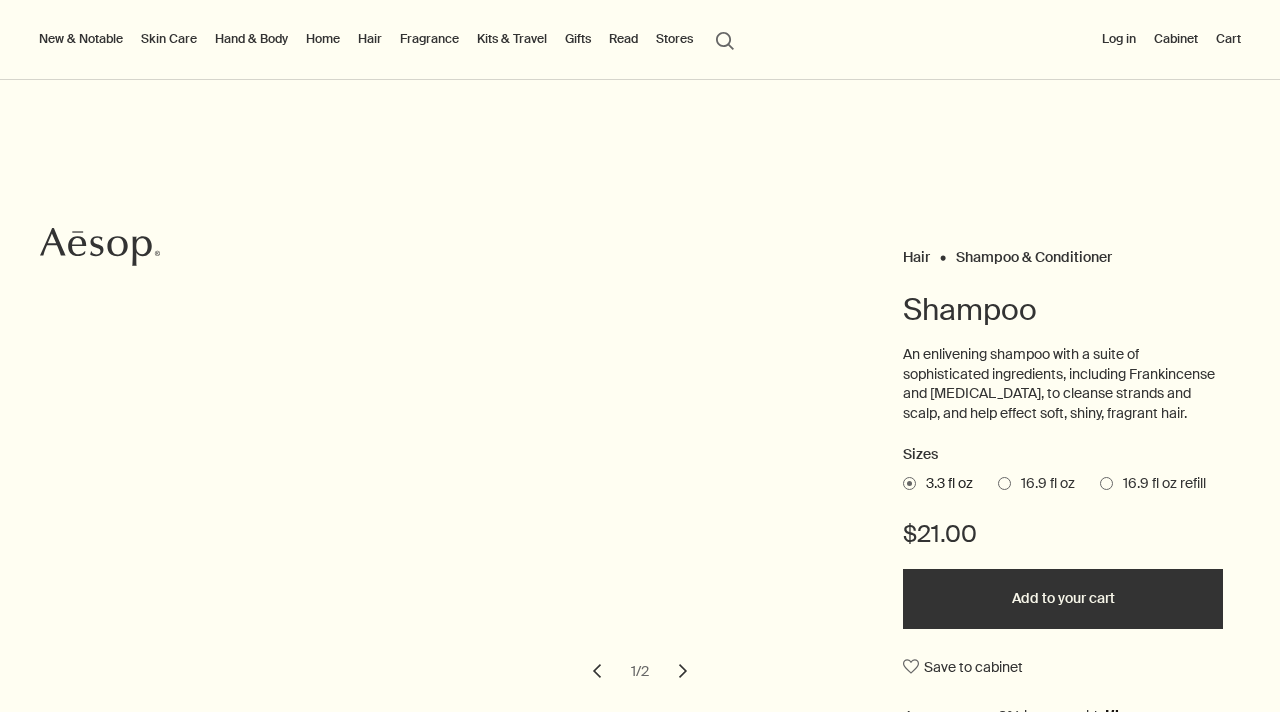 scroll, scrollTop: 0, scrollLeft: 0, axis: both 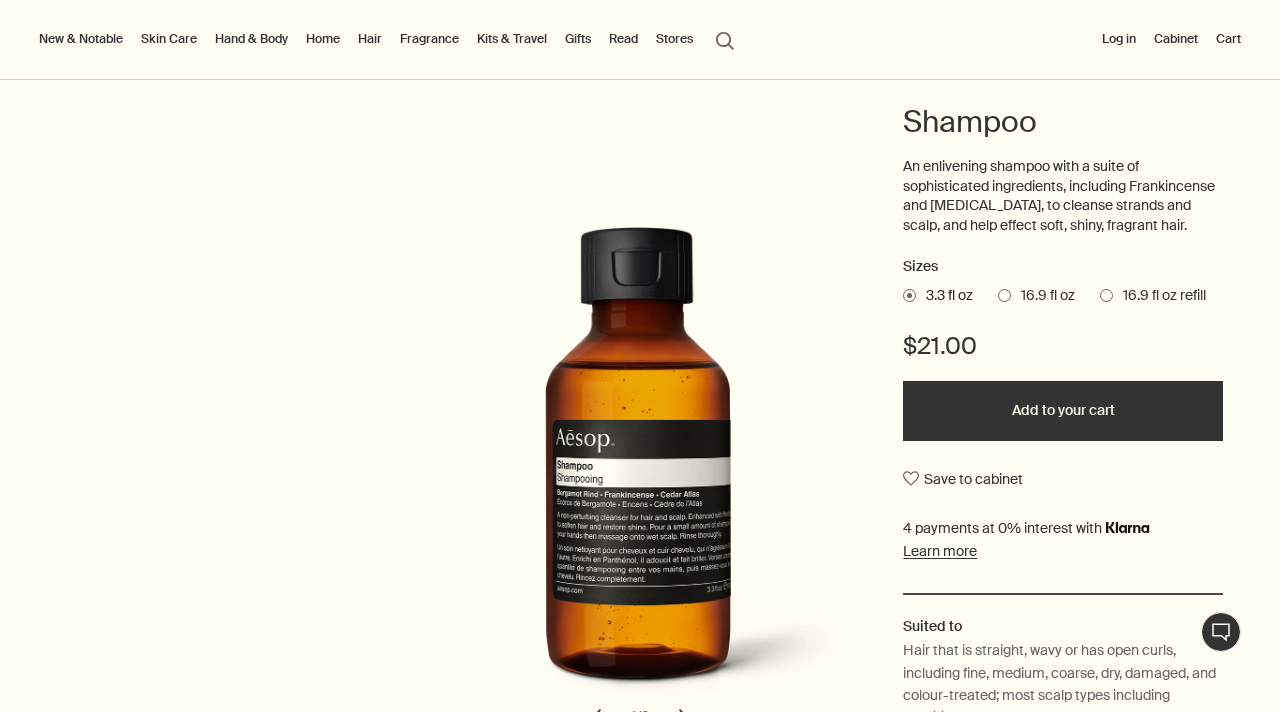 click on "16.9 fl oz refill" at bounding box center (1159, 296) 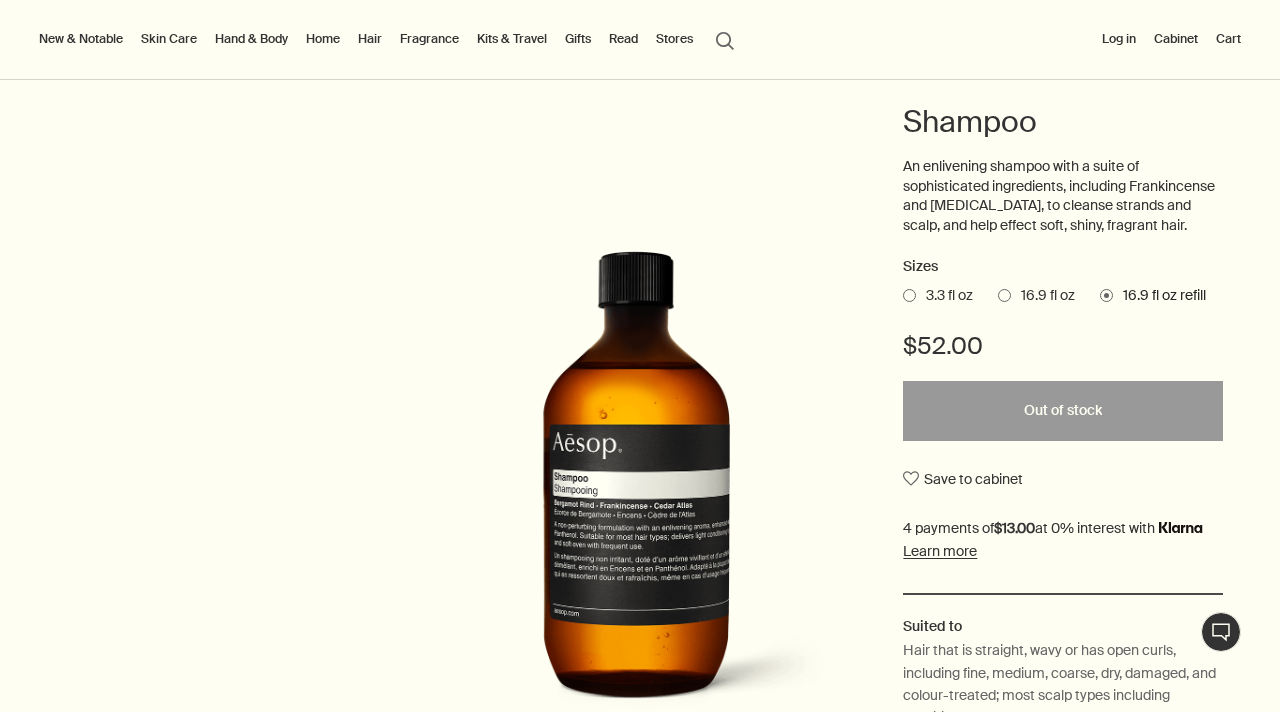 click at bounding box center [640, 712] 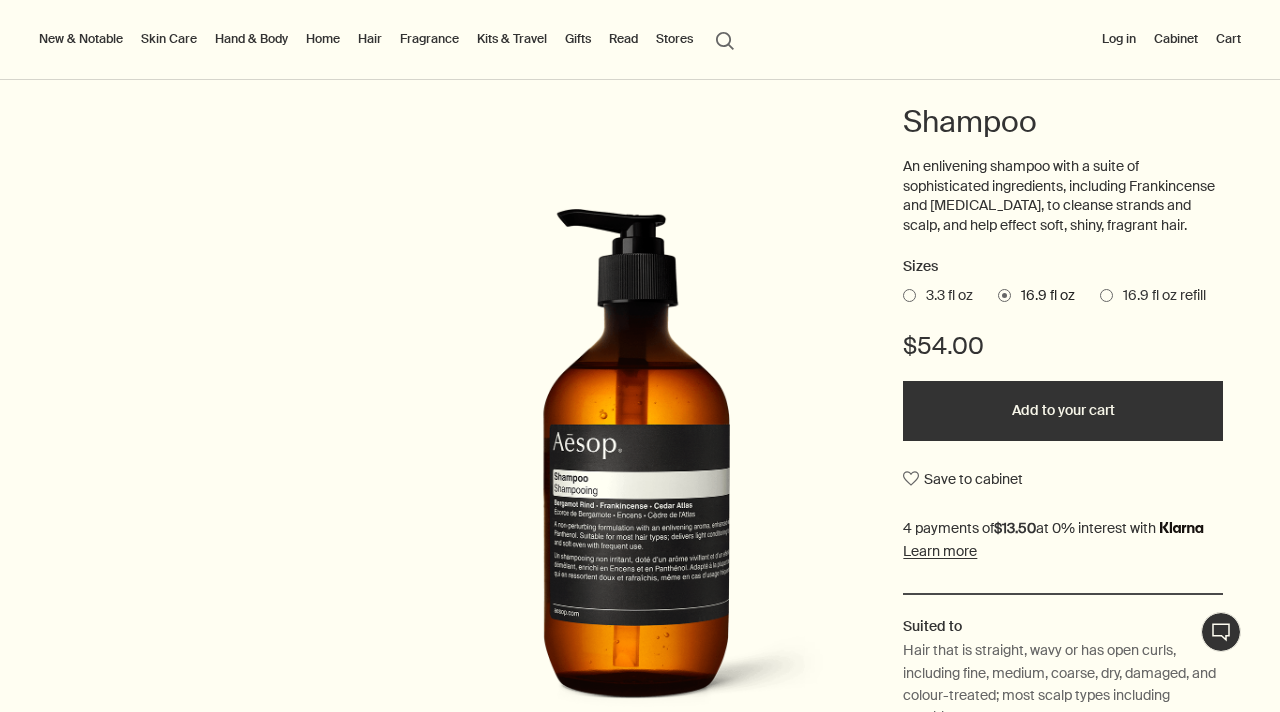 click at bounding box center [1106, 295] 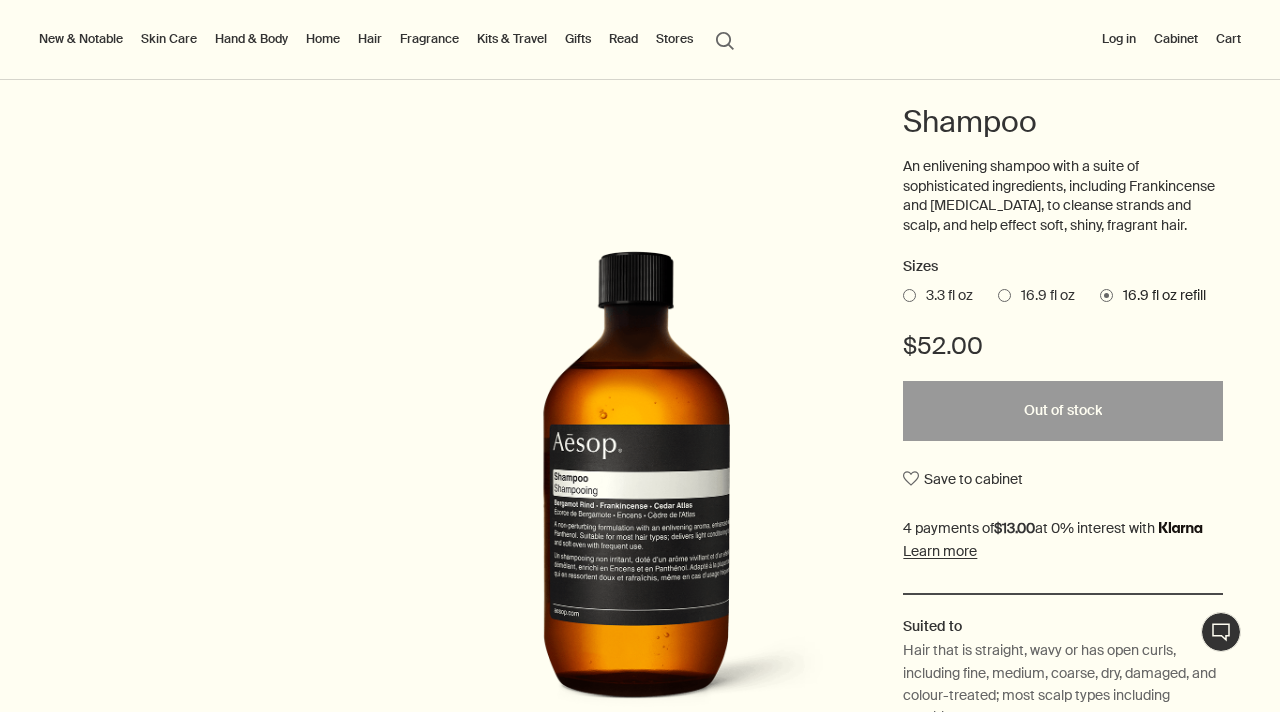 click on "Hair" at bounding box center (370, 39) 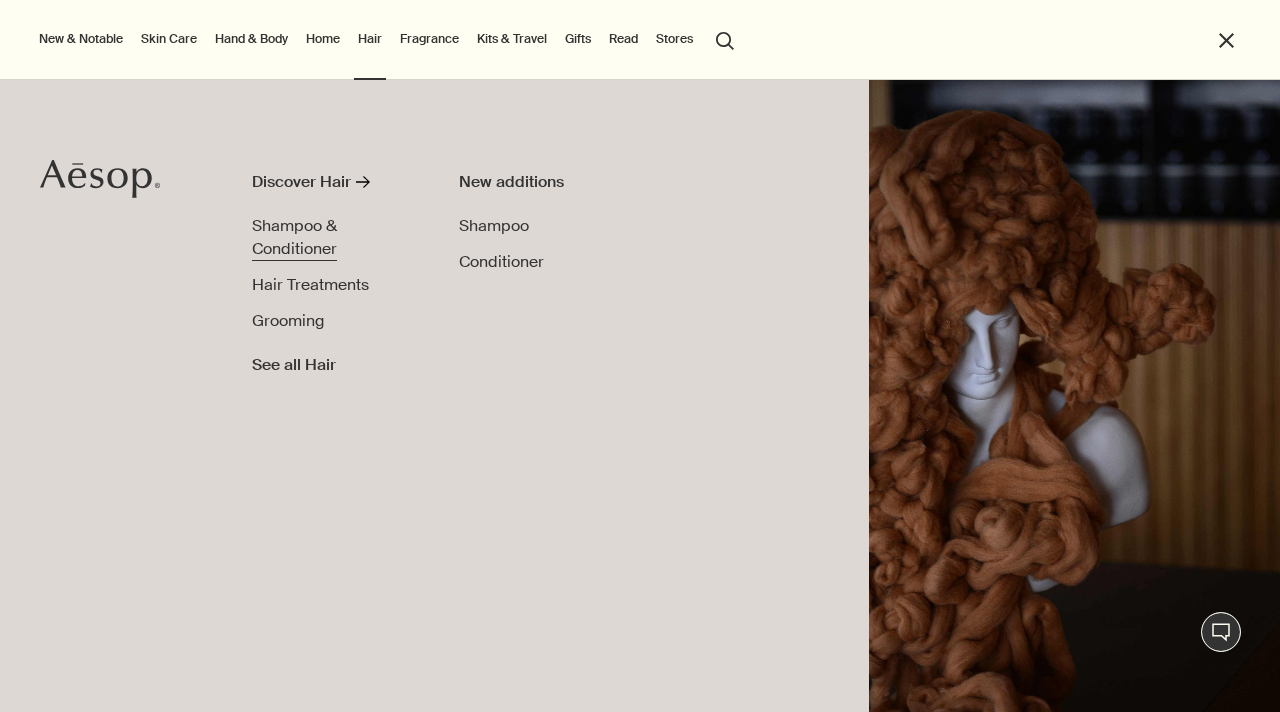 click on "Shampoo & Conditioner" at bounding box center [294, 237] 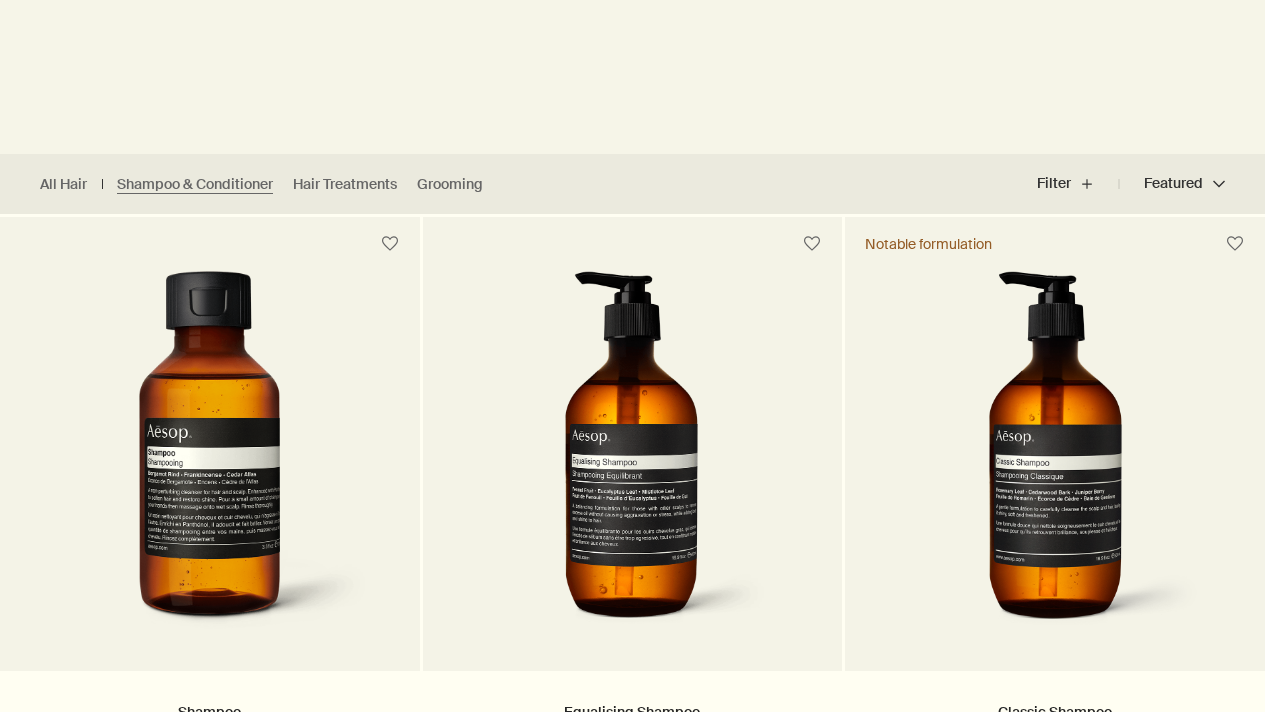 scroll, scrollTop: 419, scrollLeft: 0, axis: vertical 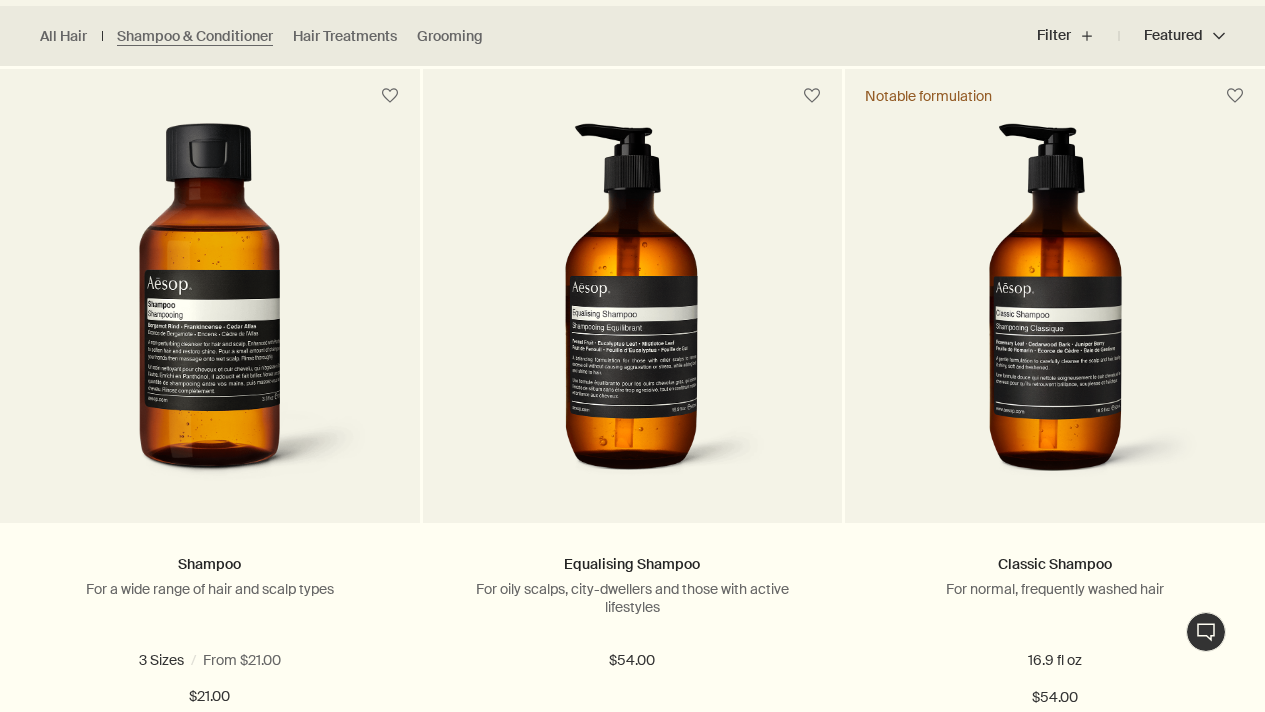 click at bounding box center (632, 145) 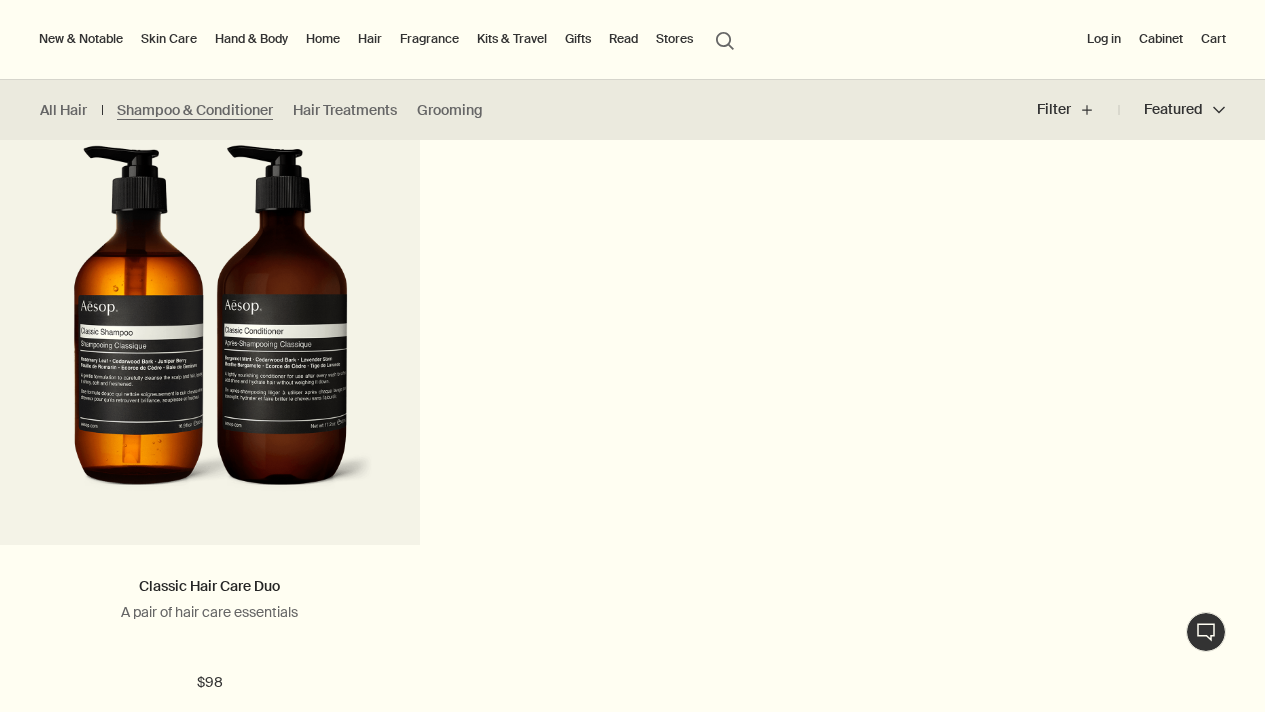 scroll, scrollTop: 1991, scrollLeft: 0, axis: vertical 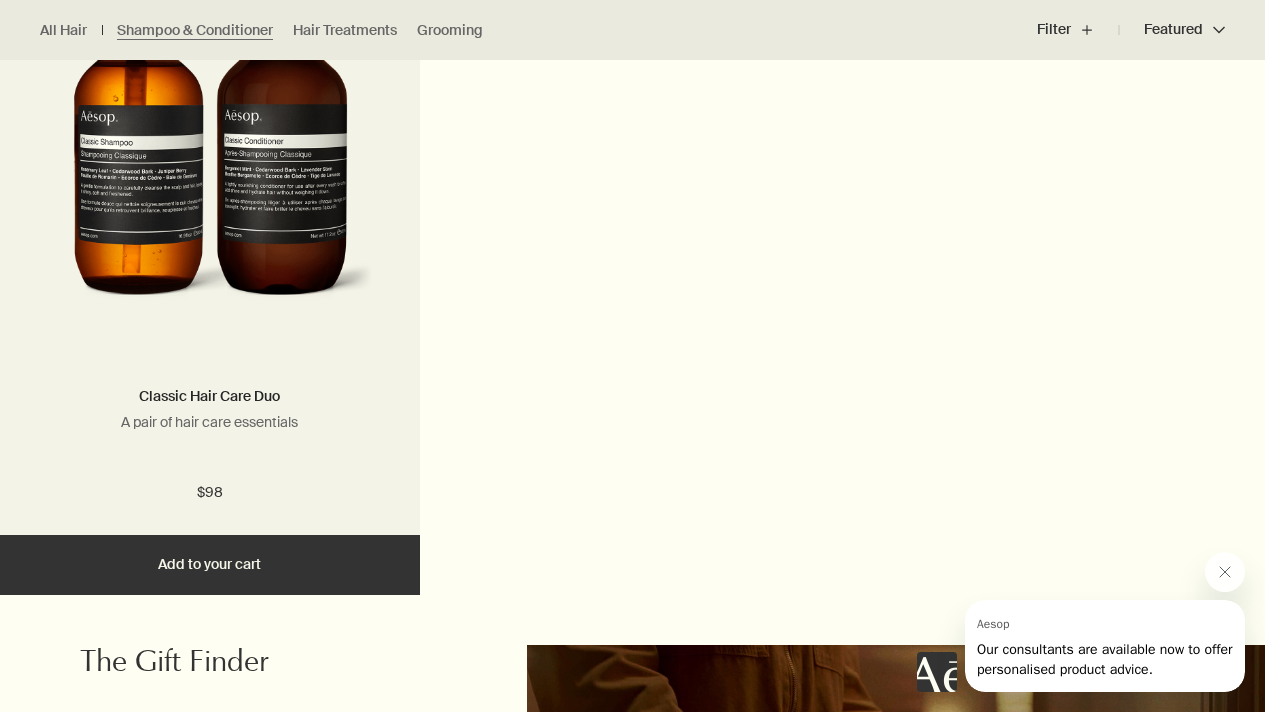 click at bounding box center [210, 140] 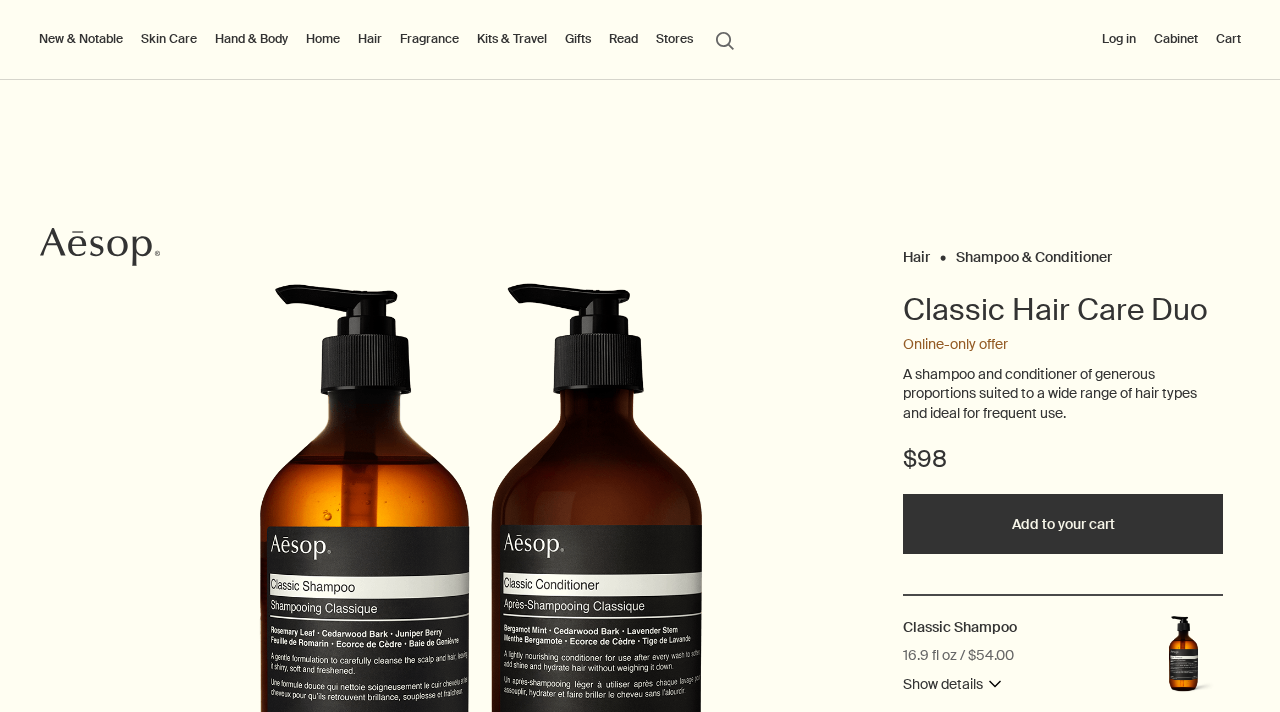 scroll, scrollTop: 0, scrollLeft: 0, axis: both 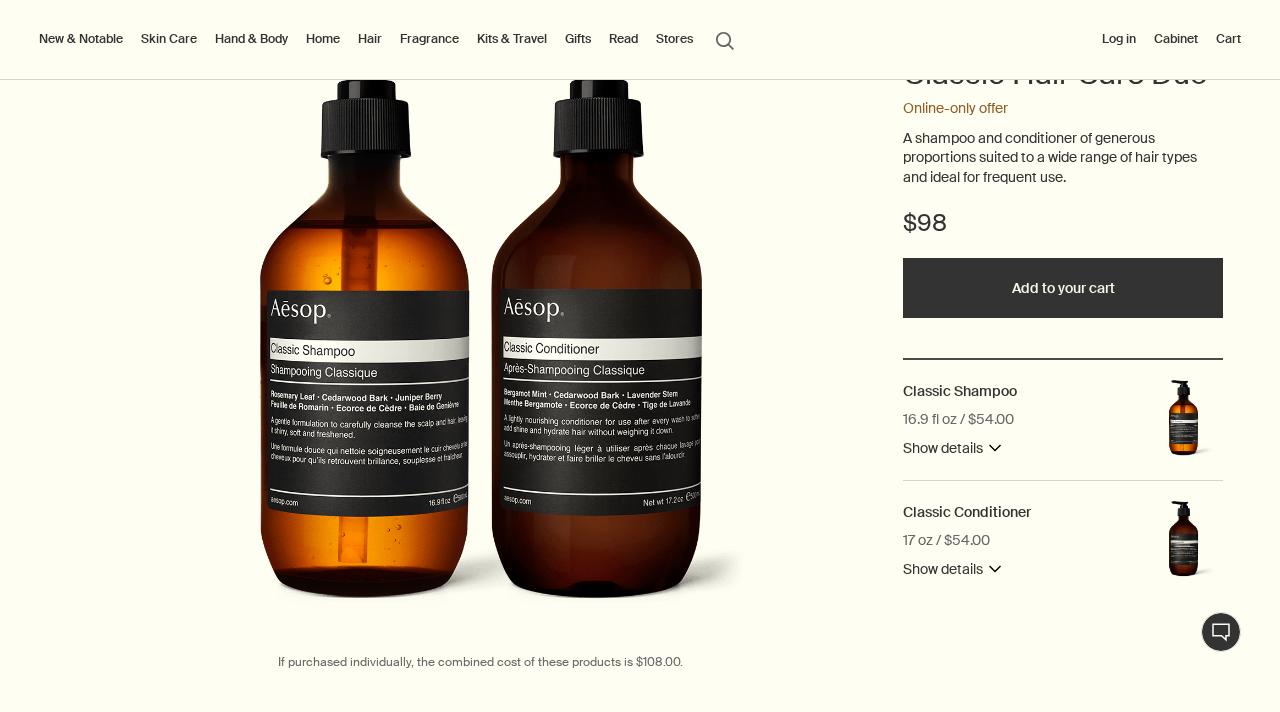 click at bounding box center (640, 712) 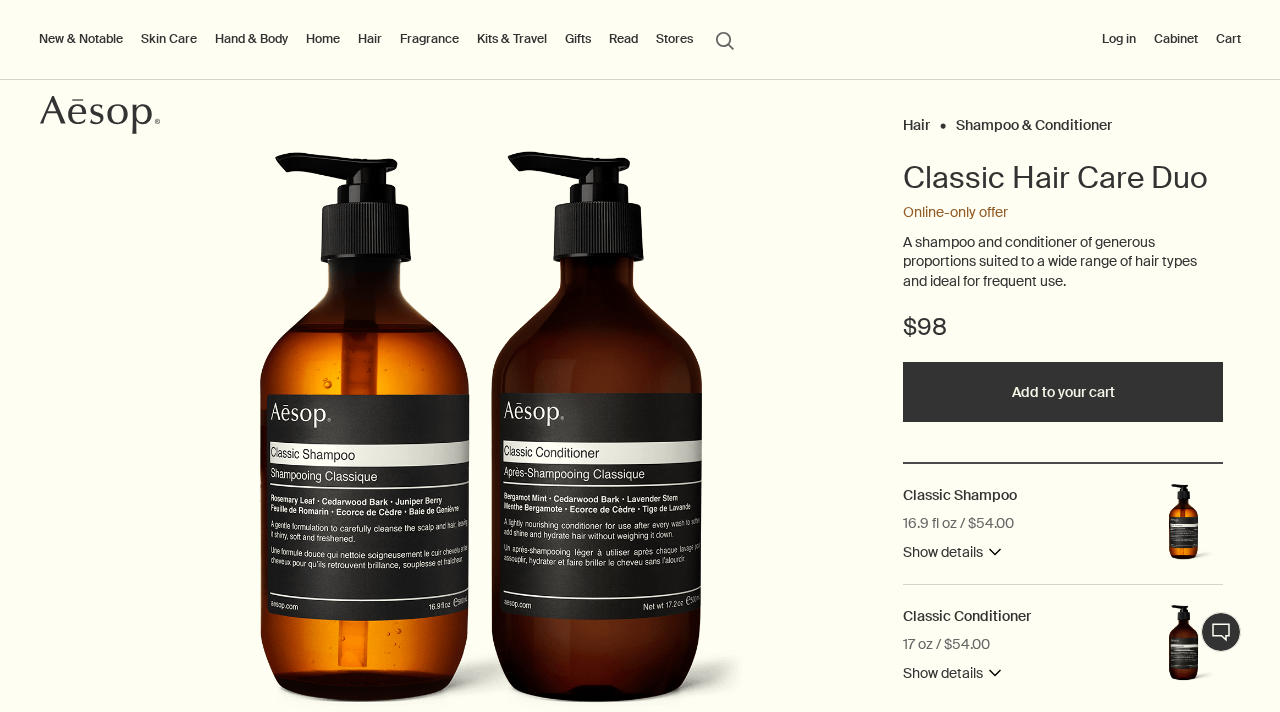 scroll, scrollTop: 126, scrollLeft: 0, axis: vertical 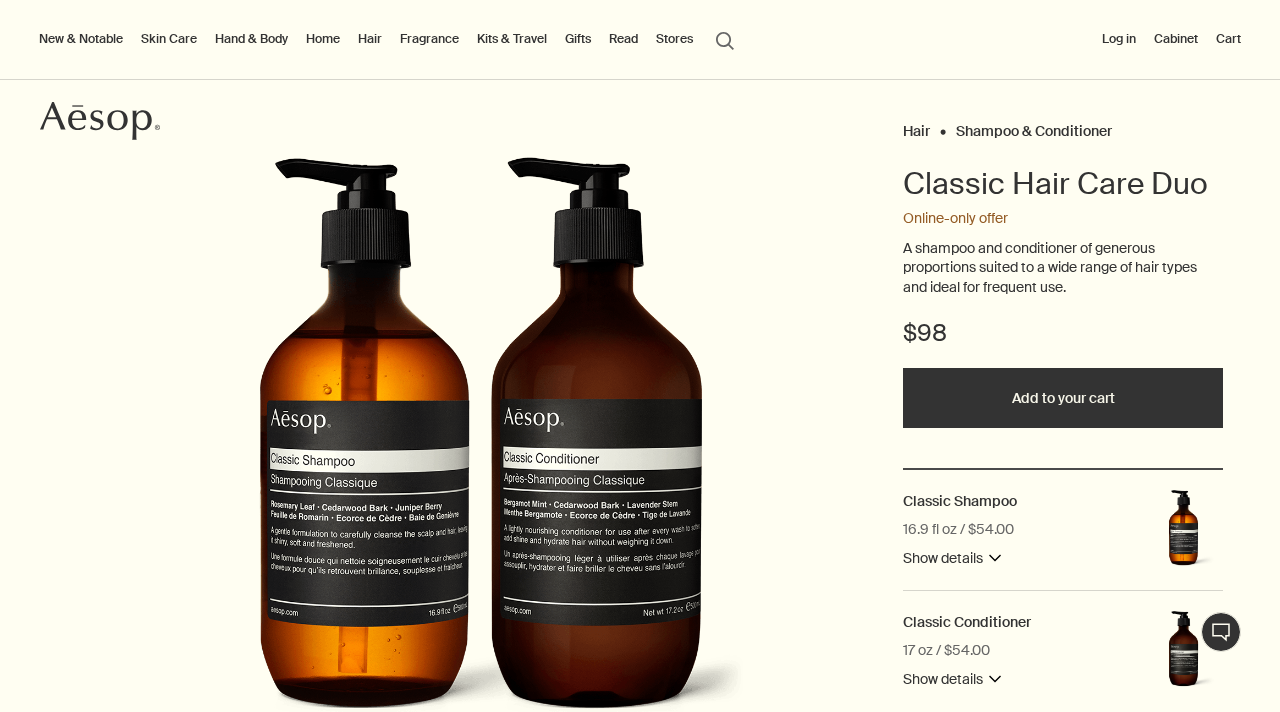 click on "Add to your cart" at bounding box center [1063, 398] 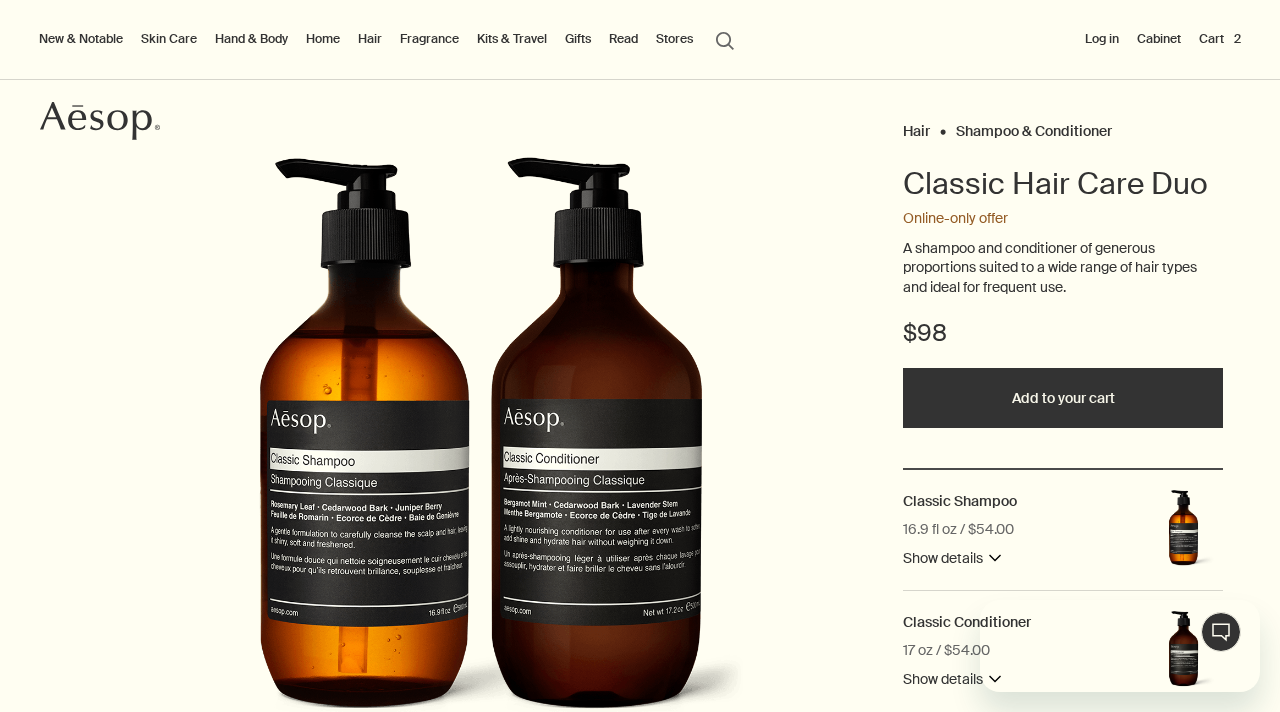 scroll, scrollTop: 0, scrollLeft: 0, axis: both 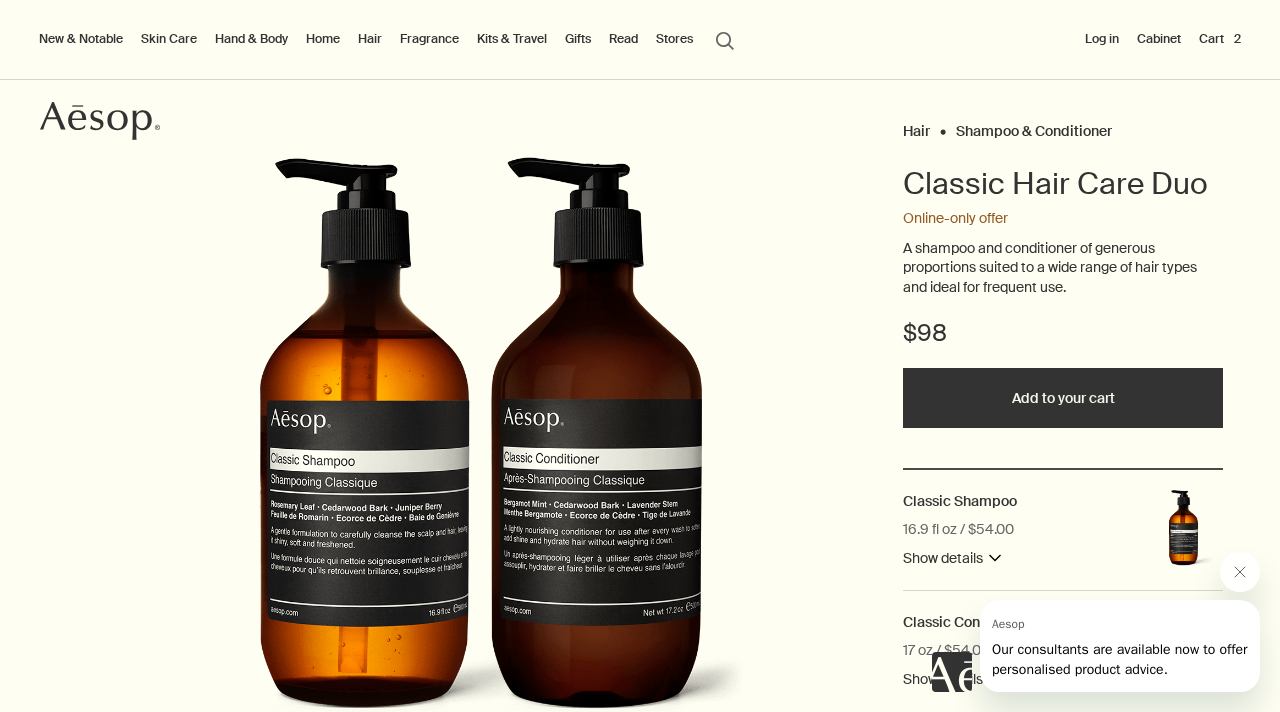 click on "Kits & Travel" at bounding box center (512, 39) 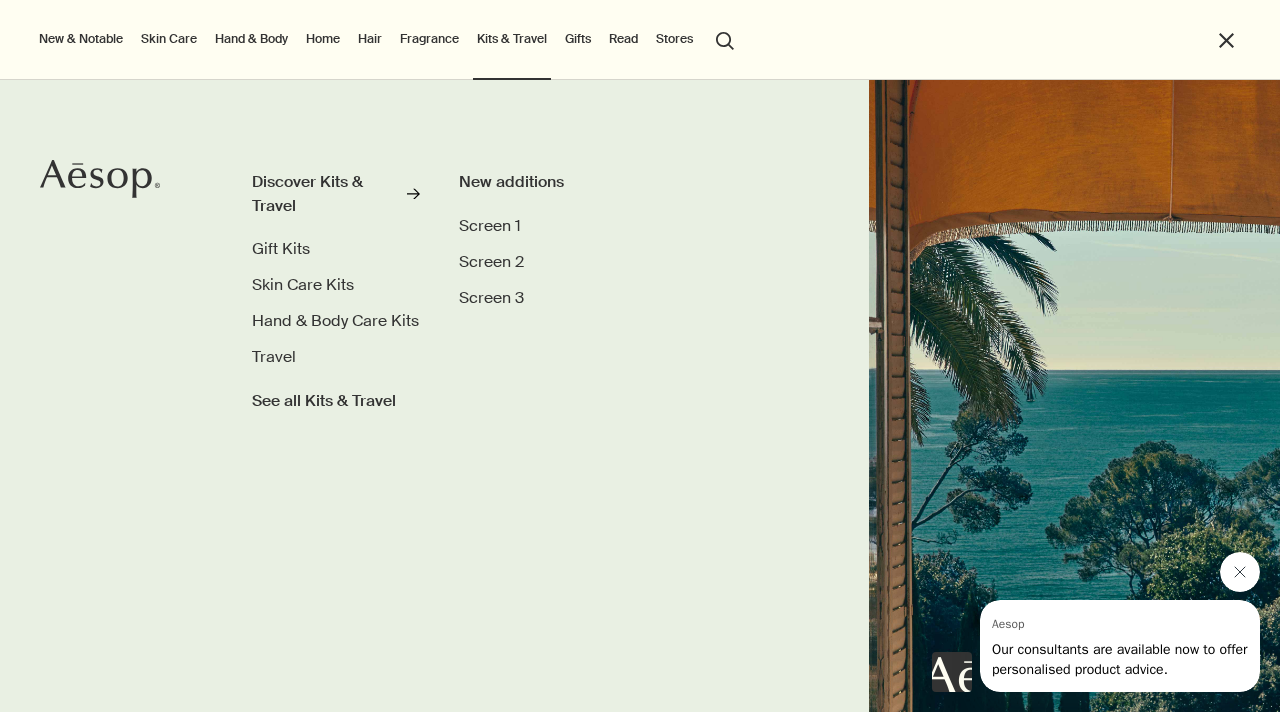 click 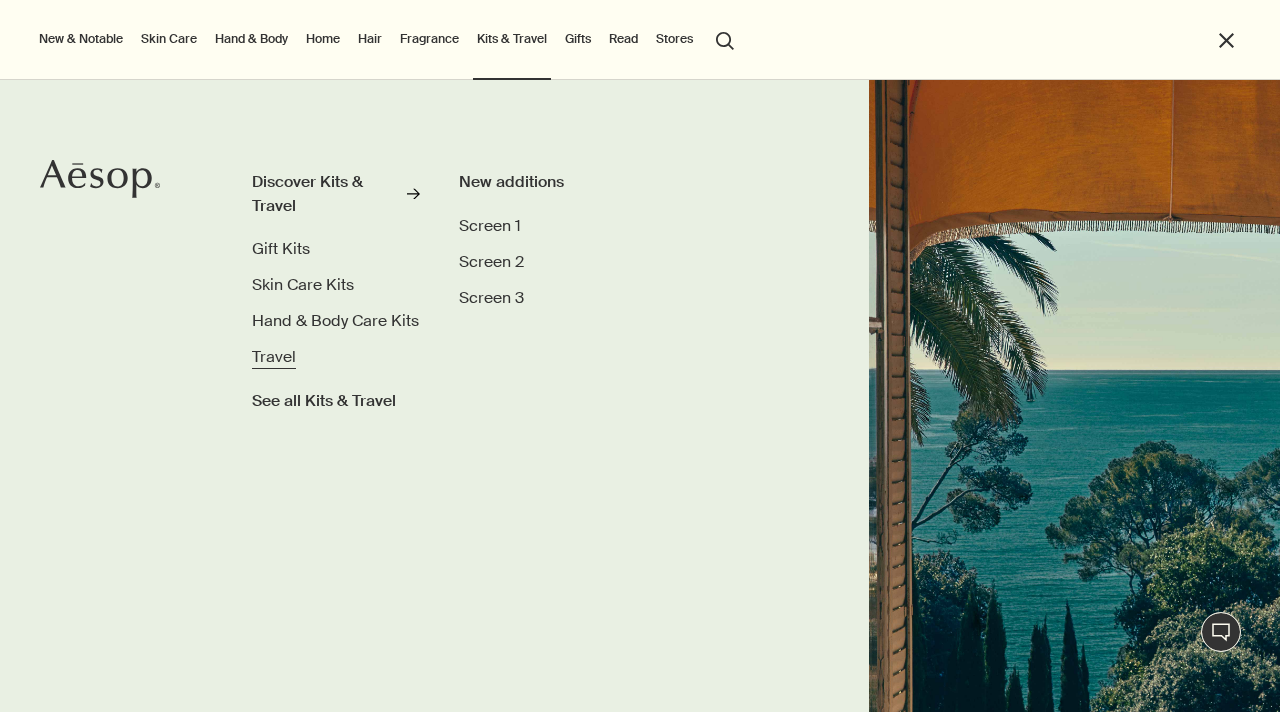 click on "Travel" at bounding box center (274, 356) 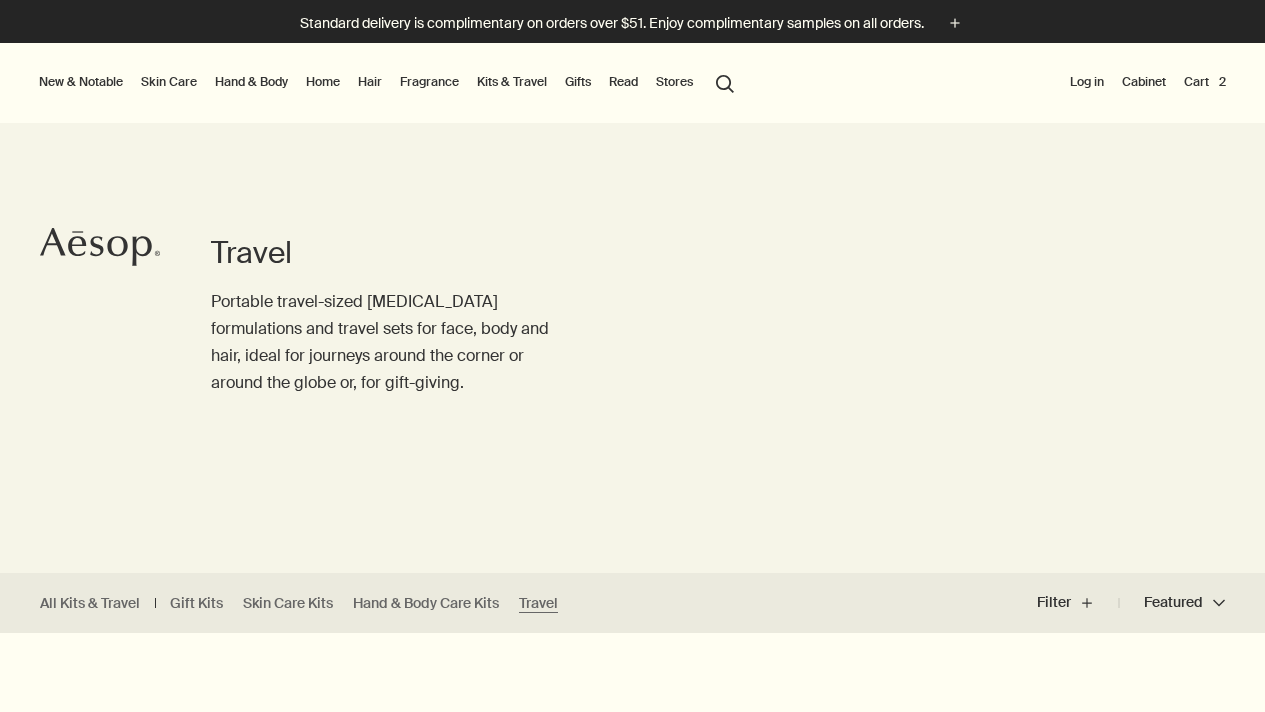 scroll, scrollTop: 0, scrollLeft: 0, axis: both 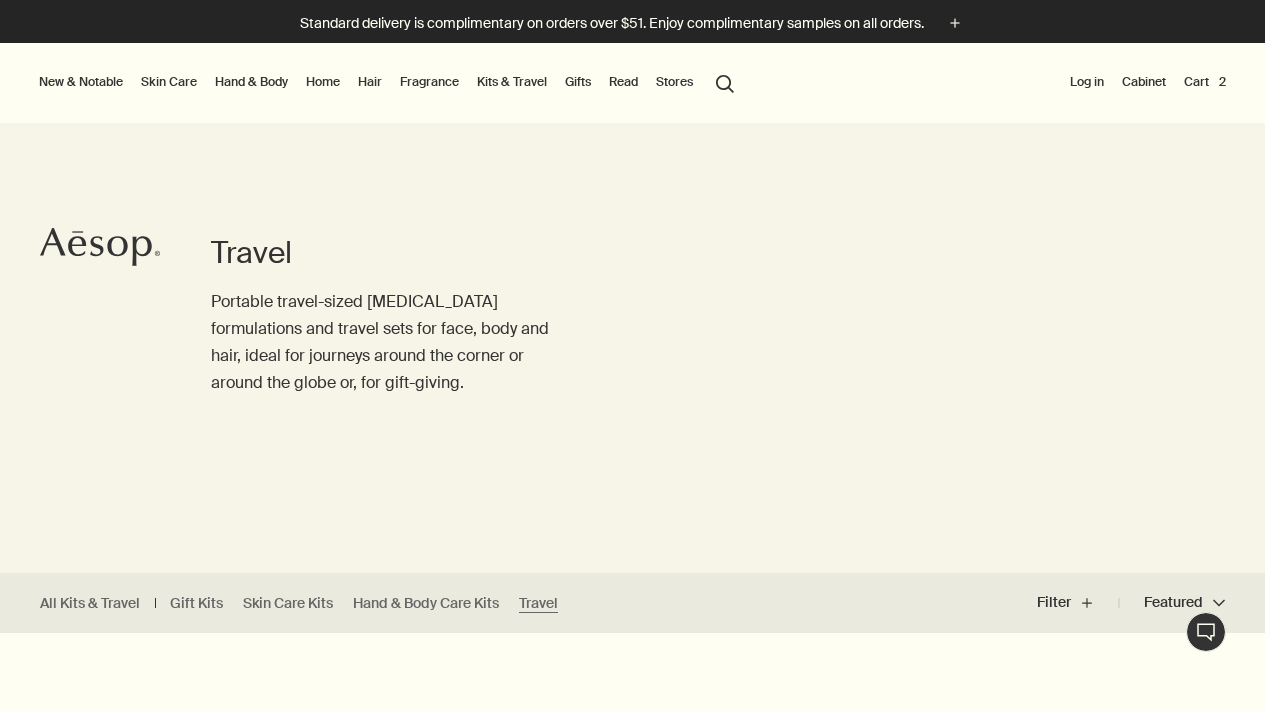click at bounding box center [632, 712] 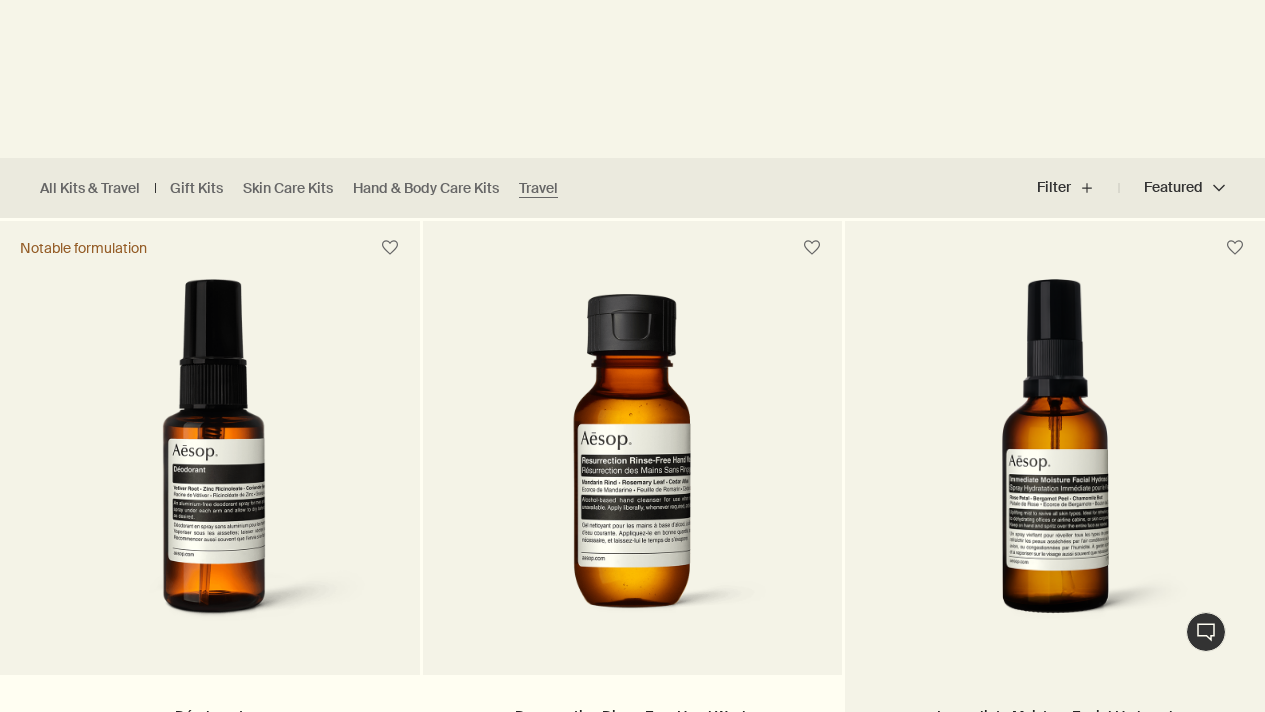 scroll, scrollTop: 418, scrollLeft: 0, axis: vertical 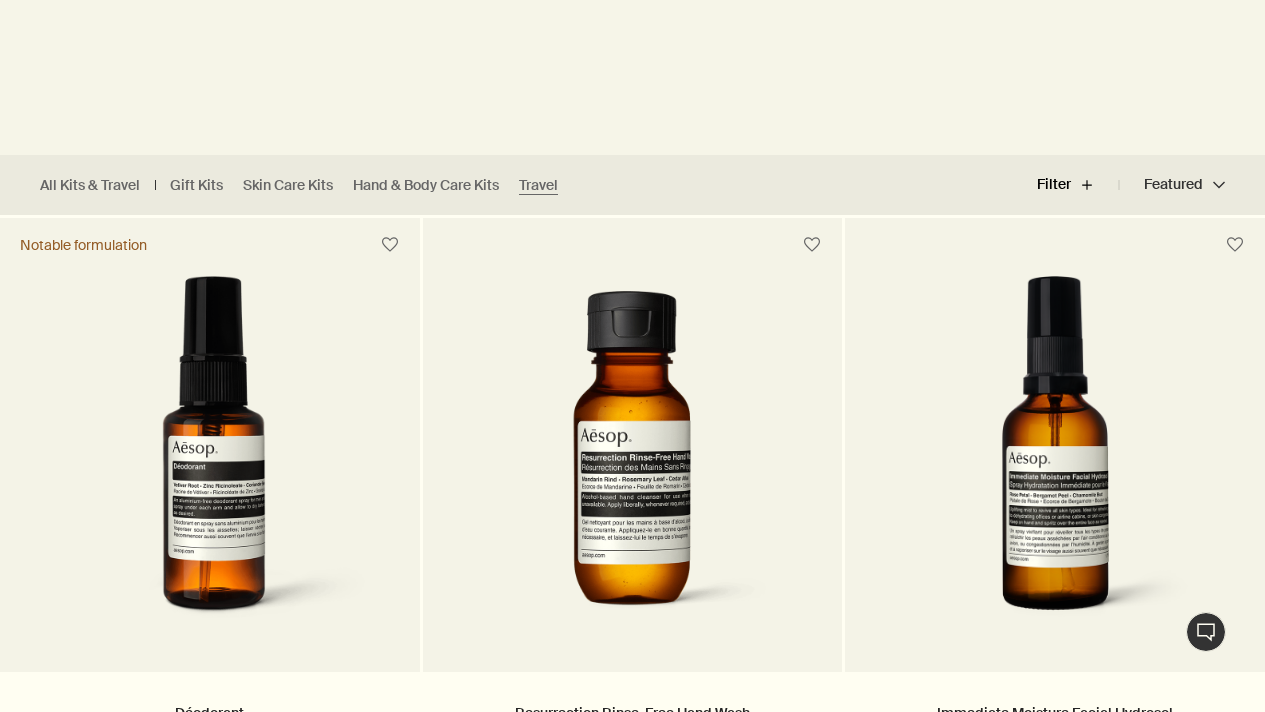 click on "Filter plus" at bounding box center [1078, 185] 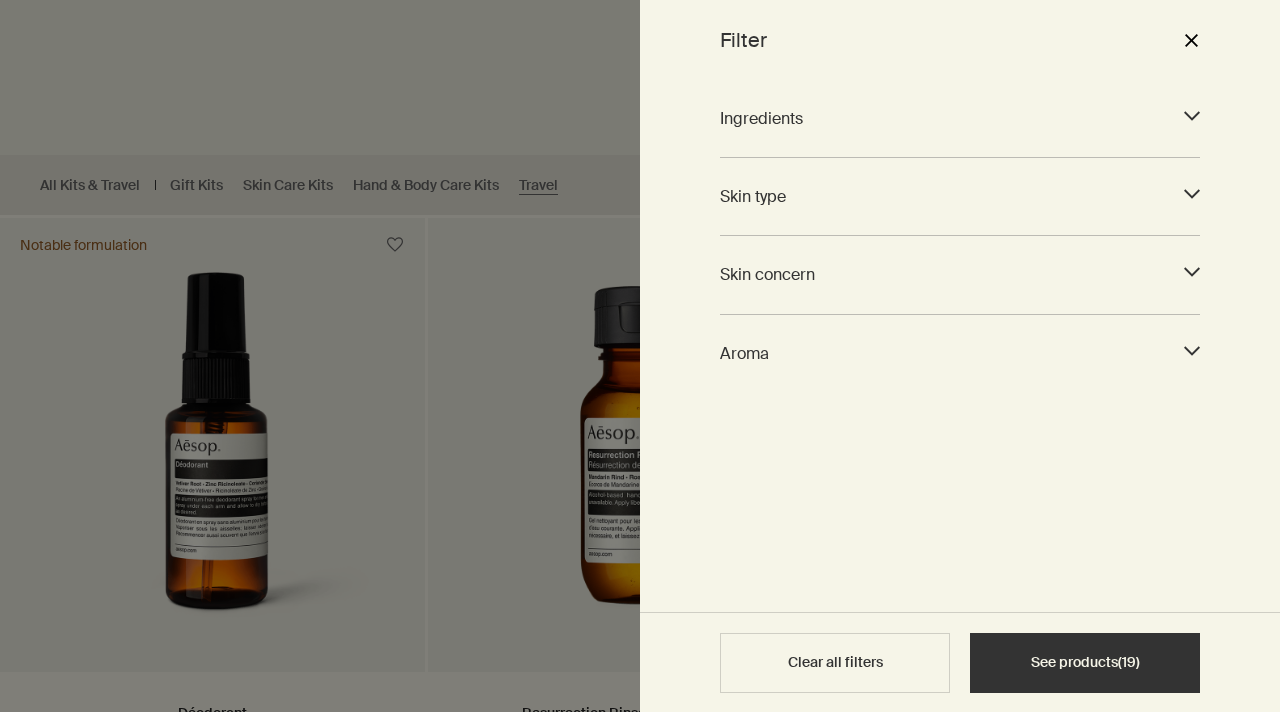 click on "close" at bounding box center (1191, 40) 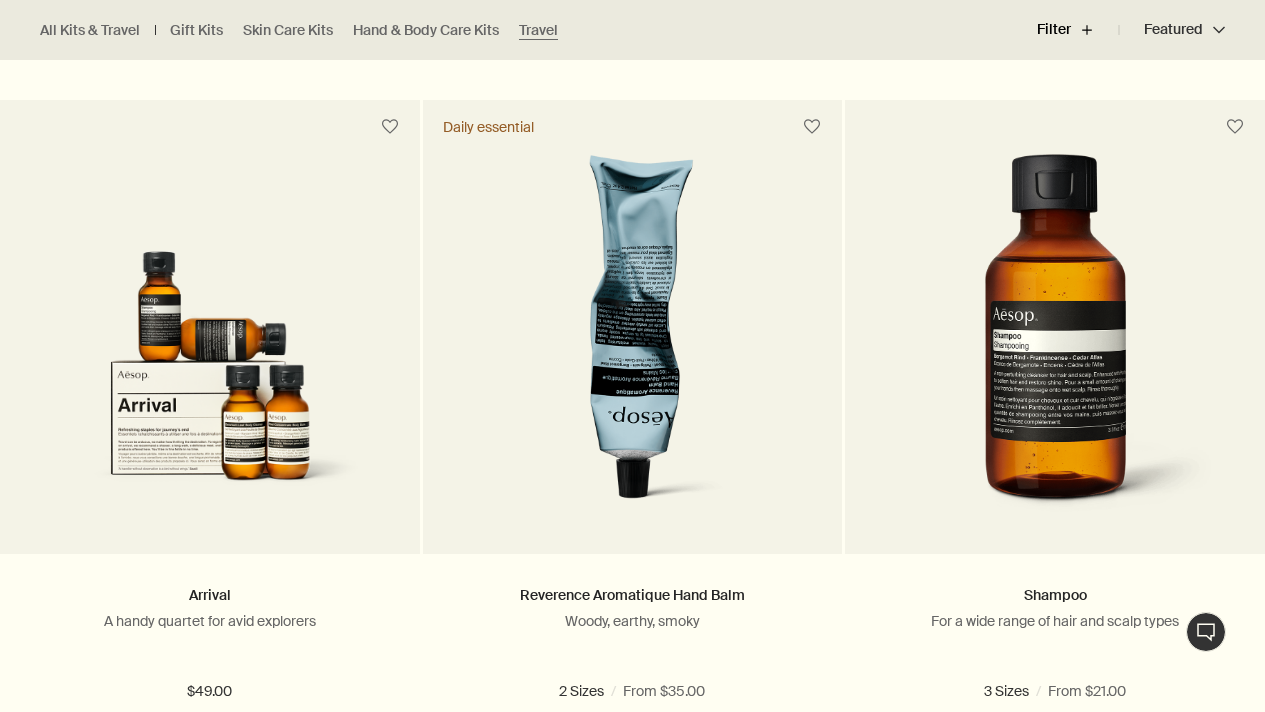 scroll, scrollTop: 2744, scrollLeft: 0, axis: vertical 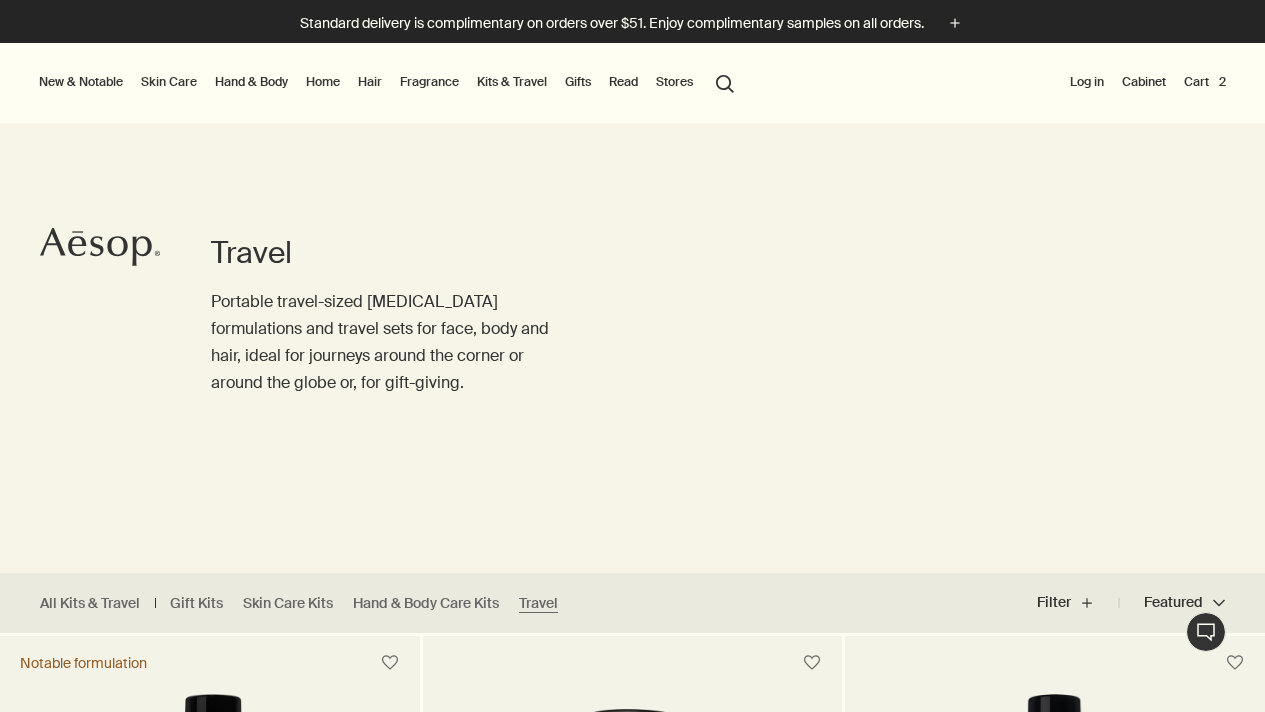 click on "Cart 2" at bounding box center [1205, 82] 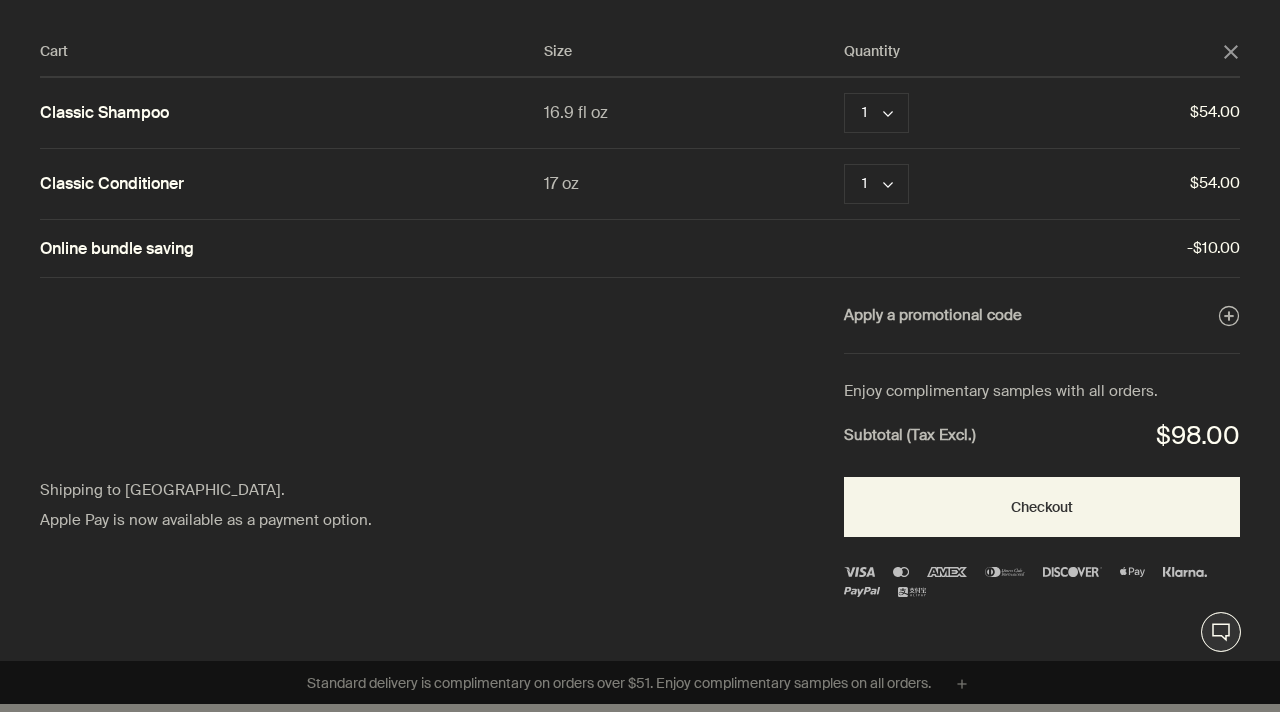 click on "close" 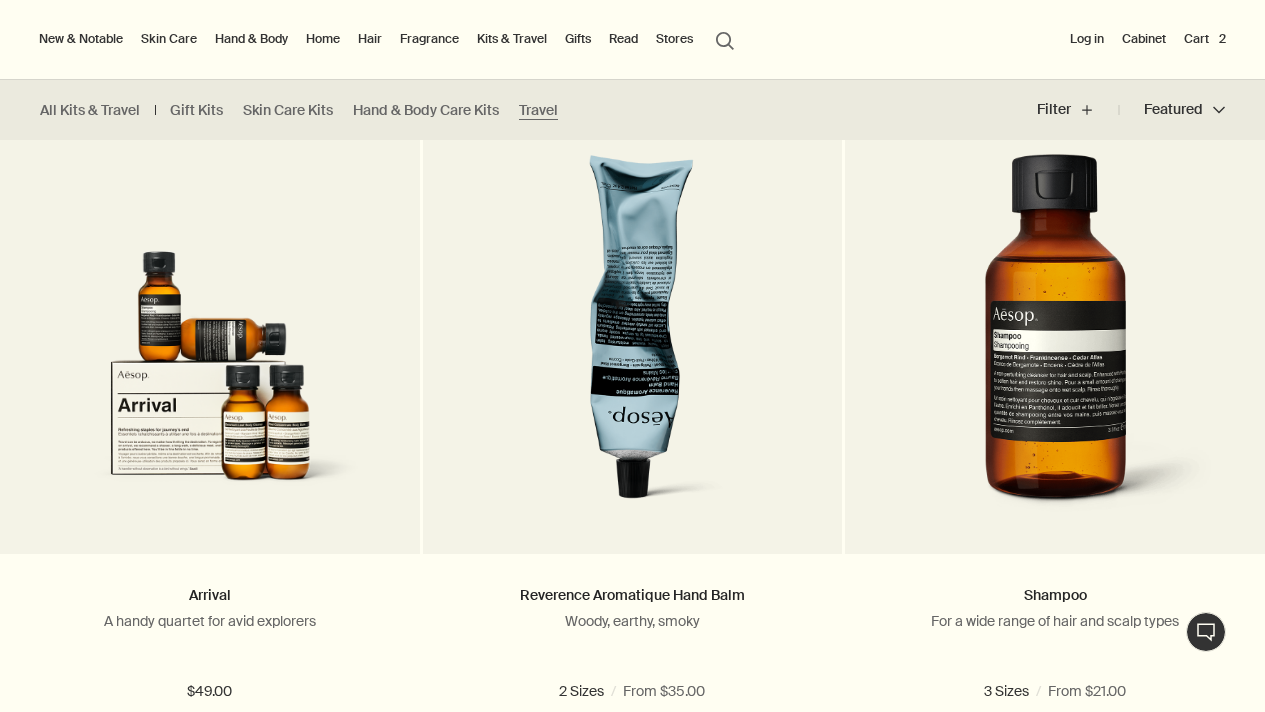 scroll, scrollTop: 2737, scrollLeft: 0, axis: vertical 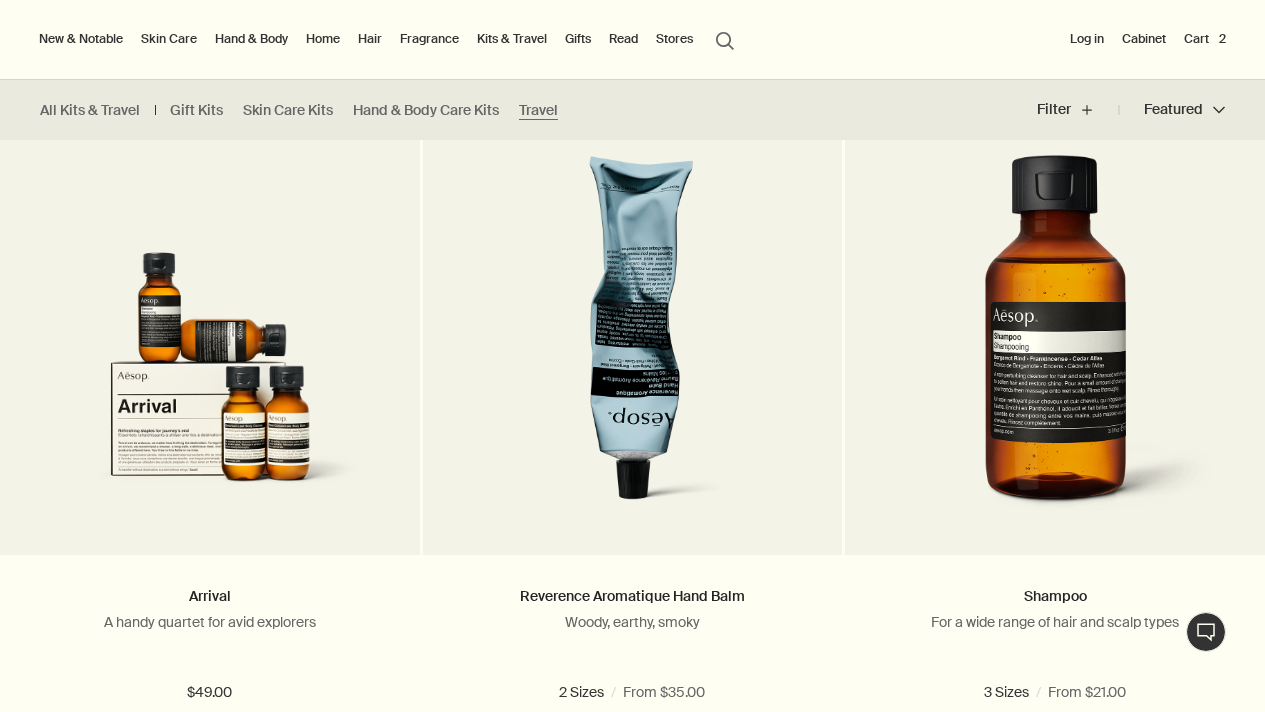 click on "Cart 2" at bounding box center [1205, 39] 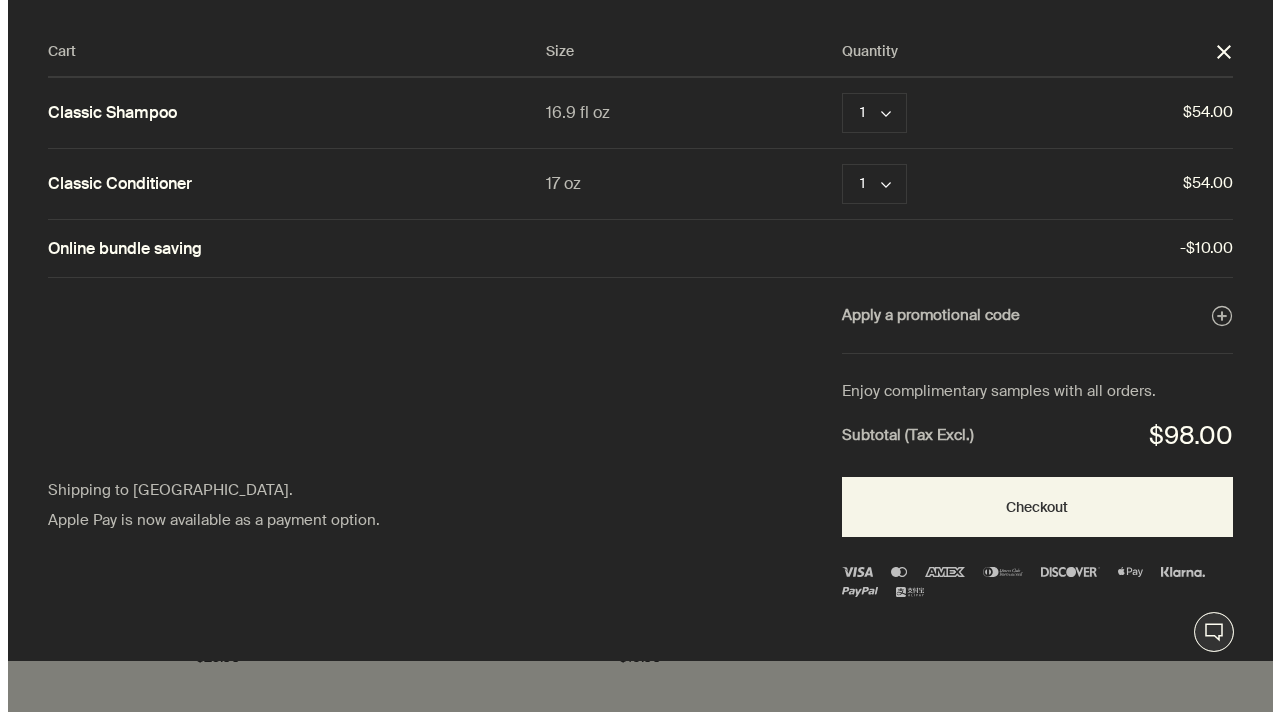 scroll, scrollTop: 0, scrollLeft: 0, axis: both 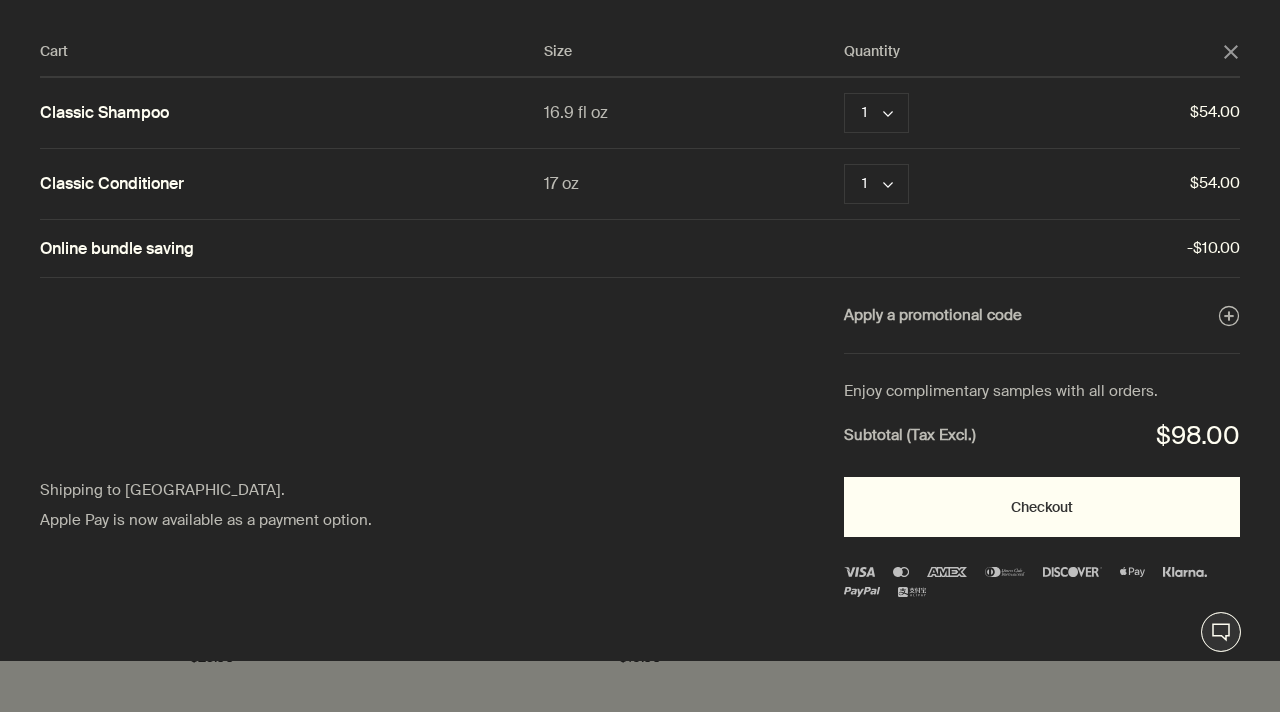 click on "Checkout" at bounding box center [1042, 507] 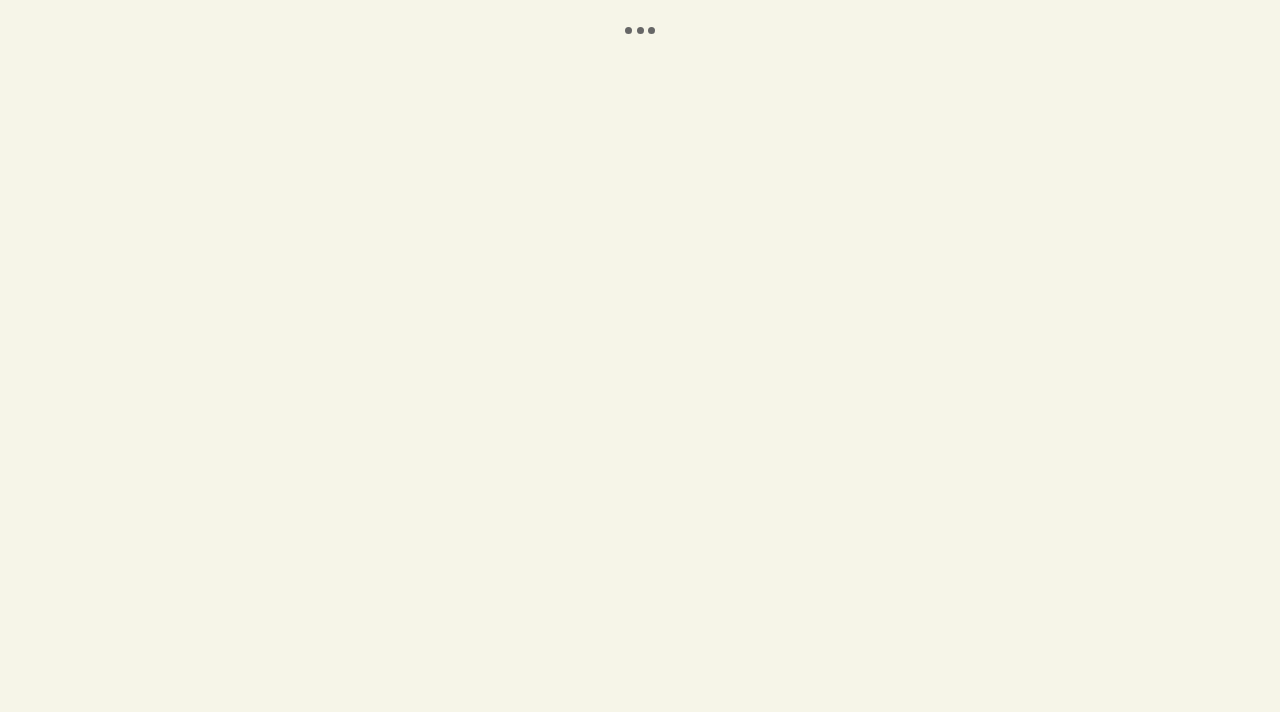 scroll, scrollTop: 0, scrollLeft: 0, axis: both 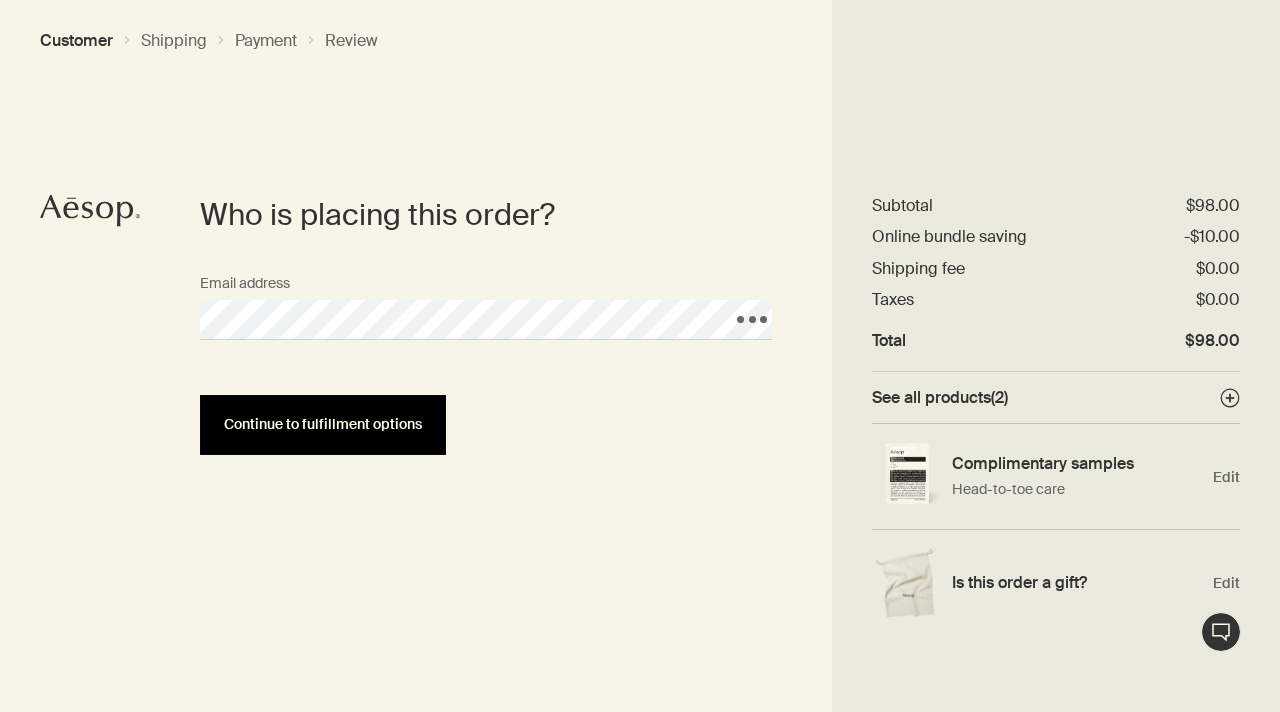 click on "Continue to fulfillment options" at bounding box center [323, 424] 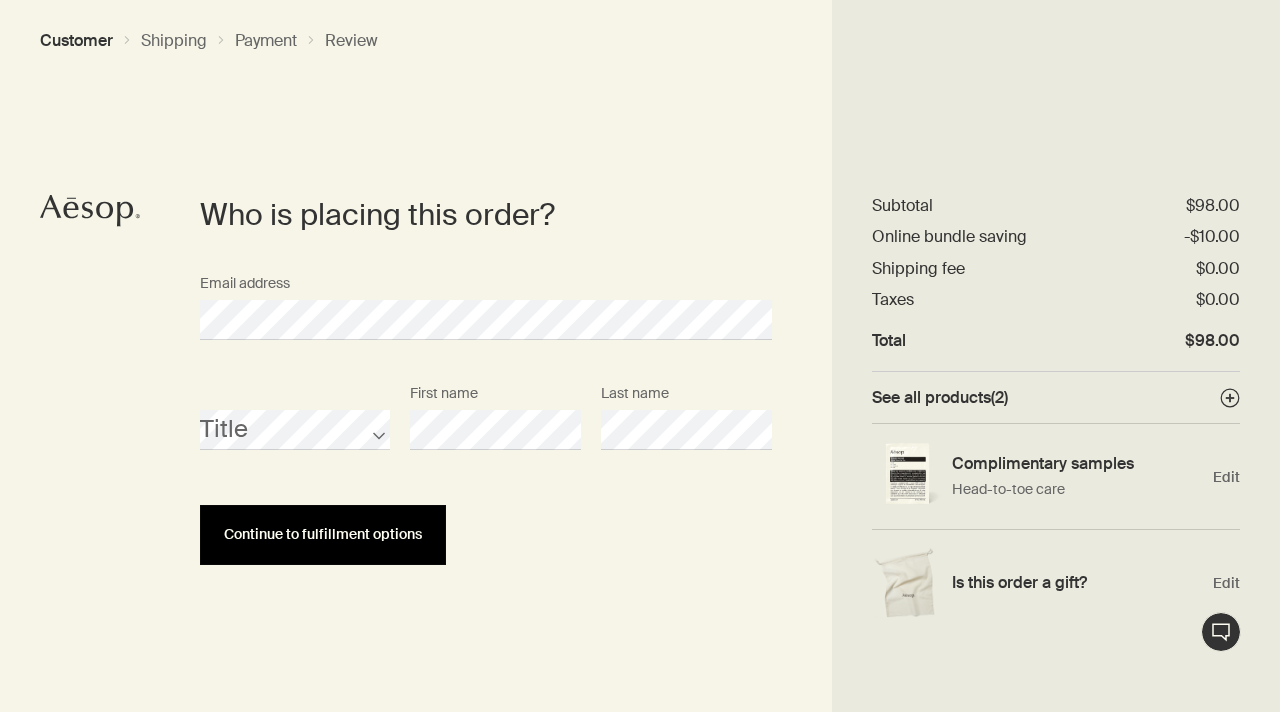 click on "Continue to fulfillment options" at bounding box center (323, 535) 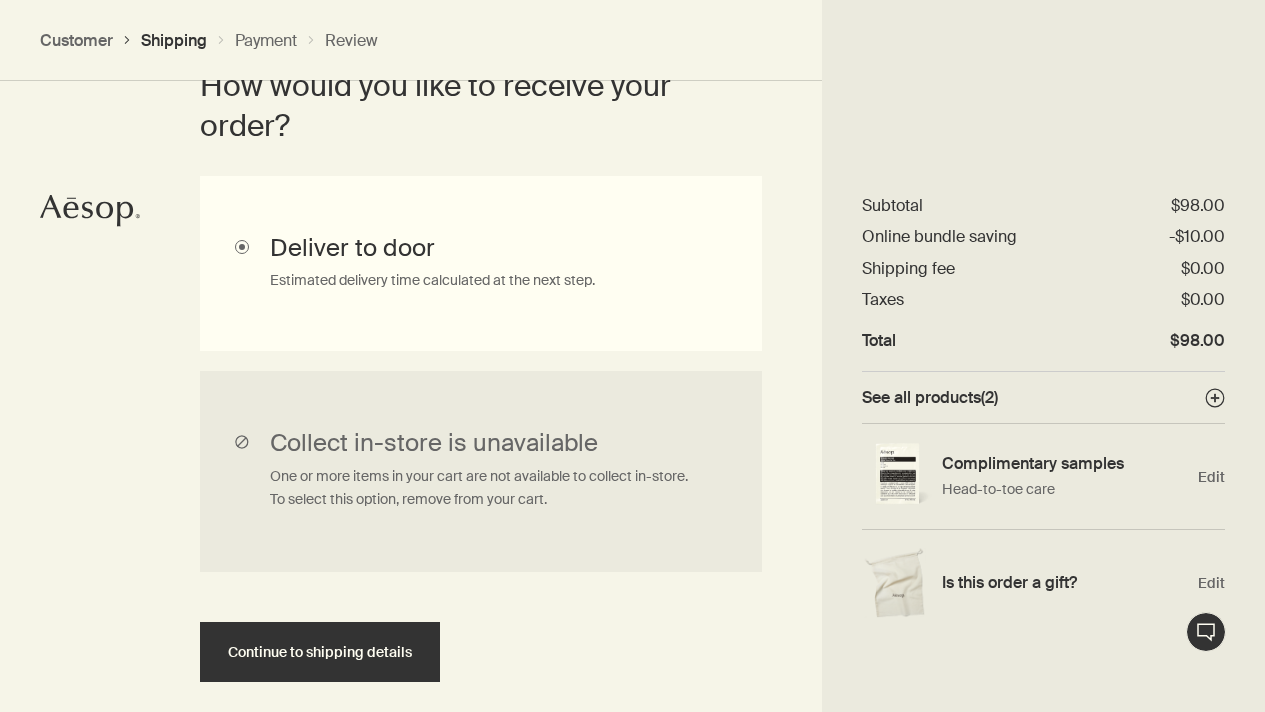 scroll, scrollTop: 677, scrollLeft: 0, axis: vertical 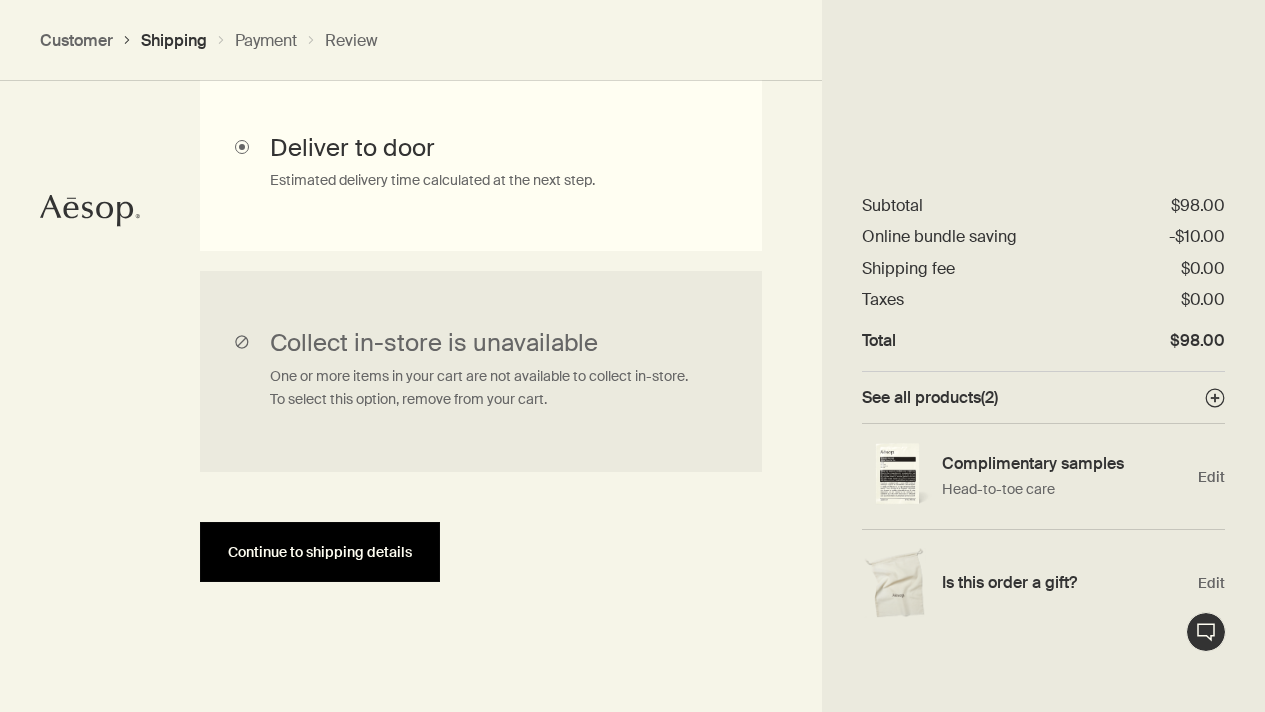 click on "Continue to shipping details" at bounding box center [320, 552] 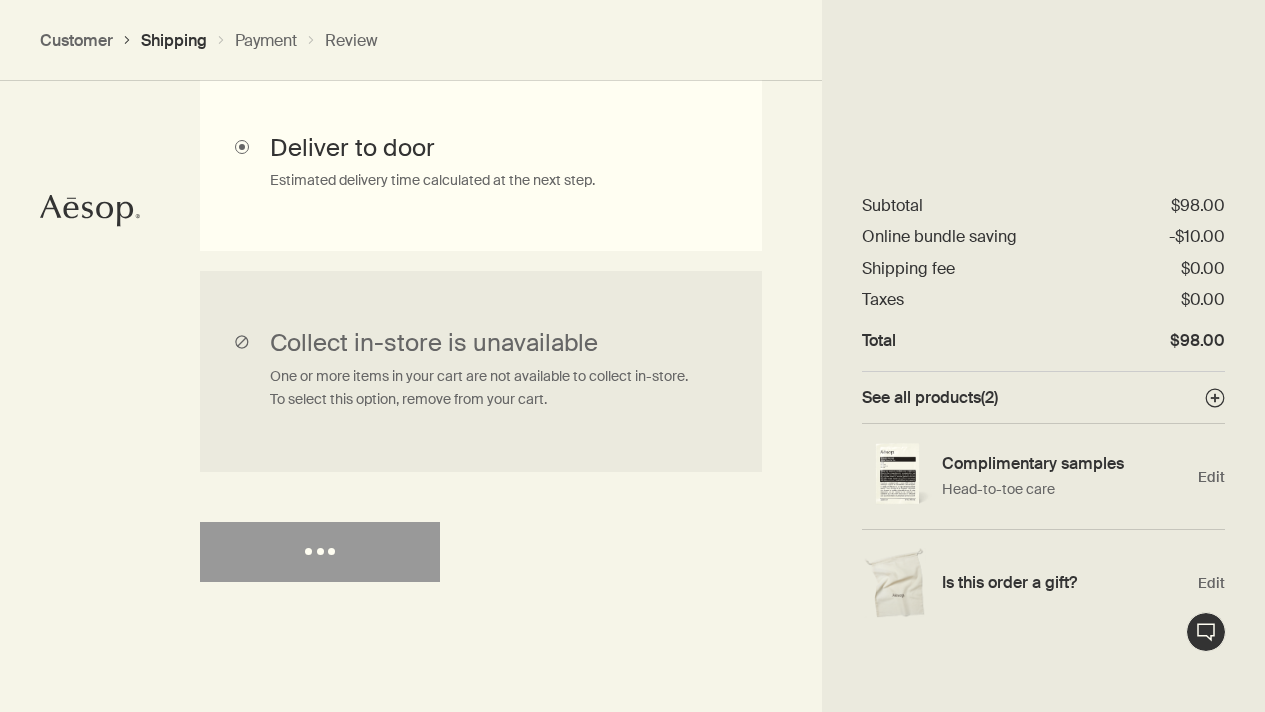 select on "US" 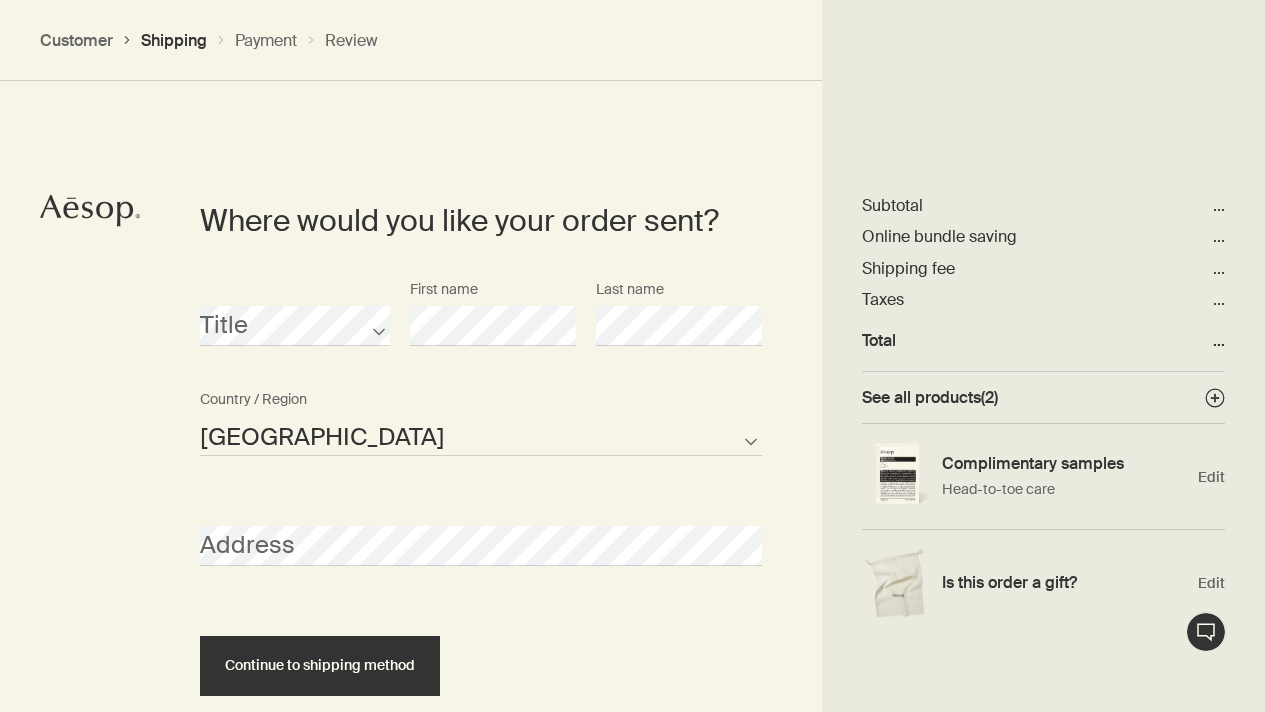 scroll, scrollTop: 864, scrollLeft: 0, axis: vertical 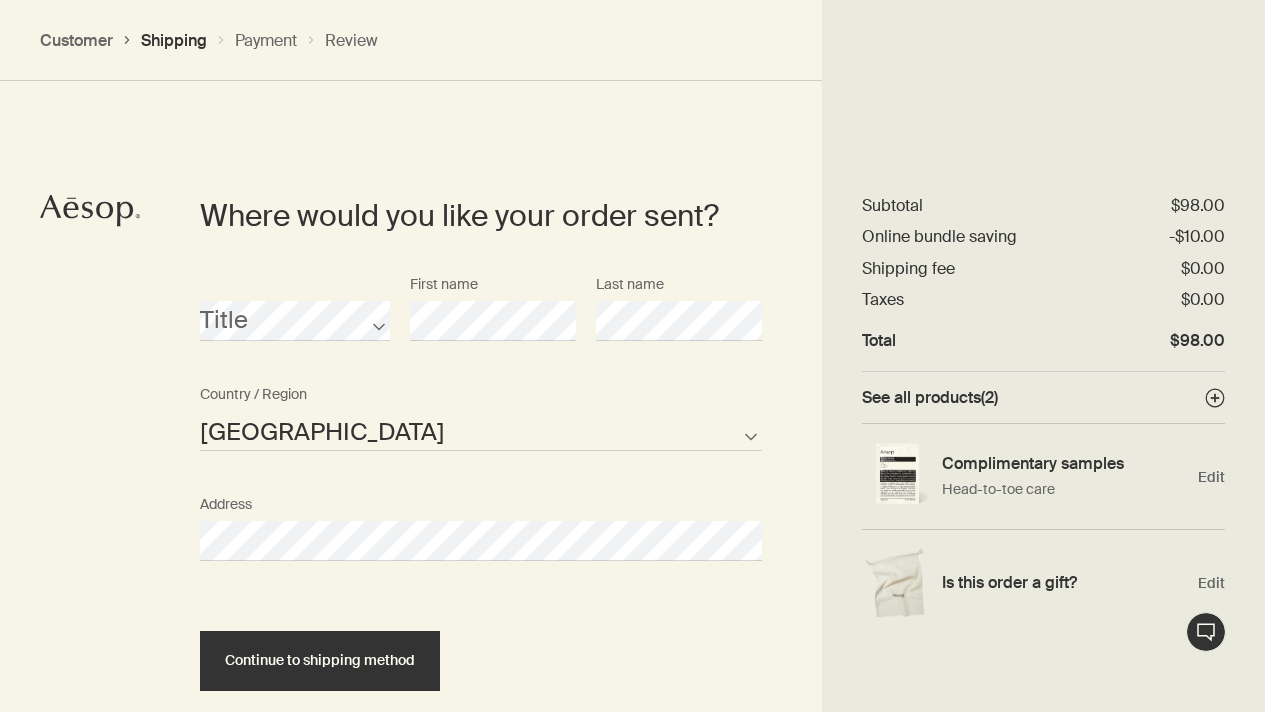 select on "US" 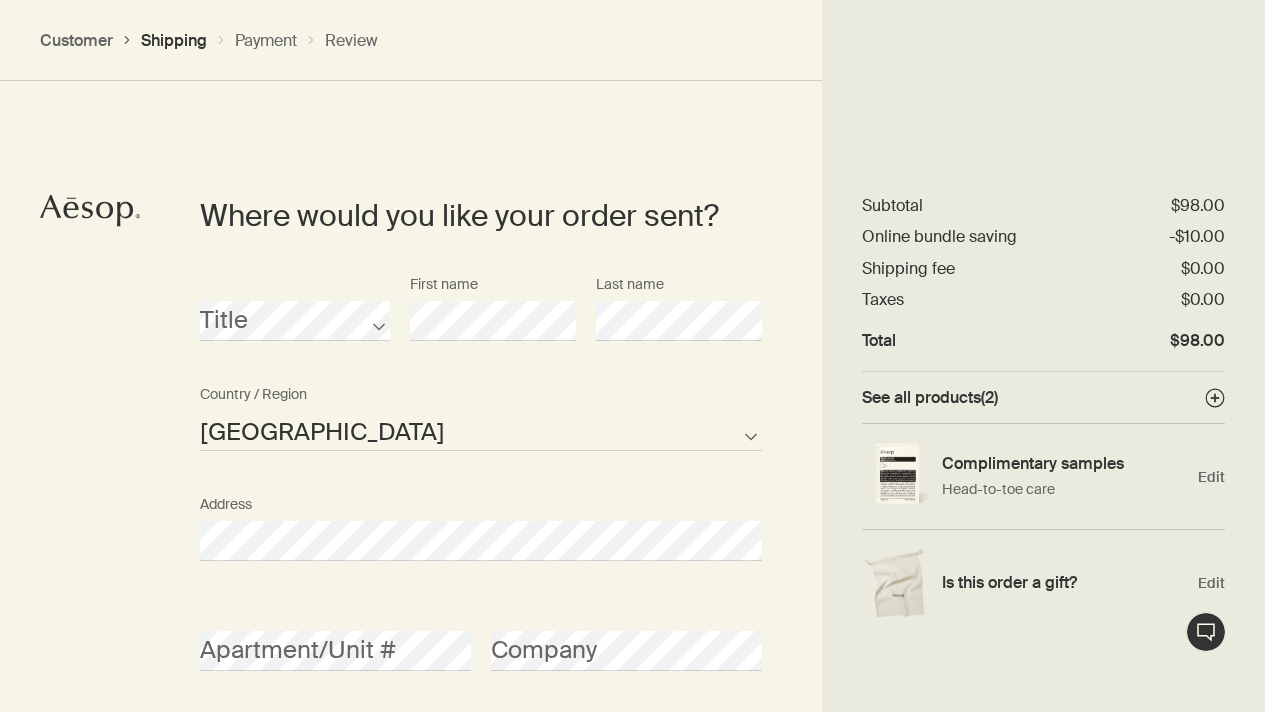 click on "Where would you like your order sent? Title First name Last name [GEOGRAPHIC_DATA] Not listed Country / Region Address Apartment/Unit # Company City State/Province Zipcode AFG ALB DZA ASM AND AGO AIA ATA ATG ARG ARM ABW AUS AUT AZE BHS BHR BGD BRB BLR BEL BLZ BEN BMU BTN BOL BIH BWA BRA IOT VGB BRN BGR BFA BDI KHM CMR CAN CPV CYM CAF TCD CHL CHN CXR CCK COL COM COK CRI HRV CUB CUW CYP CZE COD DNK DJI DMA DOM TLS ECU EGY SLV GNQ ERI EST ETH FLK FRO FJI FIN FRA PYF GAB GMB GEO DEU GHA GIB GRC GRL GRD GUM GTM GGY GIN GNB GUY HTI HND HKG HUN ISL IND IDN IRN IRQ IRL IMN ISR ITA CIV JAM JPN JEY JOR [PERSON_NAME] KIR XKX KWT KGZ LAO LVA LBN LSO LBR LBY LIE LTU LUX MAC MKD MDG MWI MYS MDV MLI MLT MHL MRT MUS MYT MEX FSM MDA MCO MNG MNE MSR MAR MOZ MMR NAM NRU NPL NLD ANT NCL NZL NIC NER [PERSON_NAME] PRK MNP NOR OMN PAK PLW PSE PAN PNG PRY PER PHL PCN POL PRT PRI QAT COG REU ROU RUS RWA BLM SHN KNA LCA MAF SPM VCT WSM SMR STP [PERSON_NAME] SRB SYC SLE SGP SXM SVK SVN SLB SOM KOR ZAF SSD ESP LKA SDN SUR SJM SWZ SWE CHE SYR TWN" at bounding box center (481, 663) 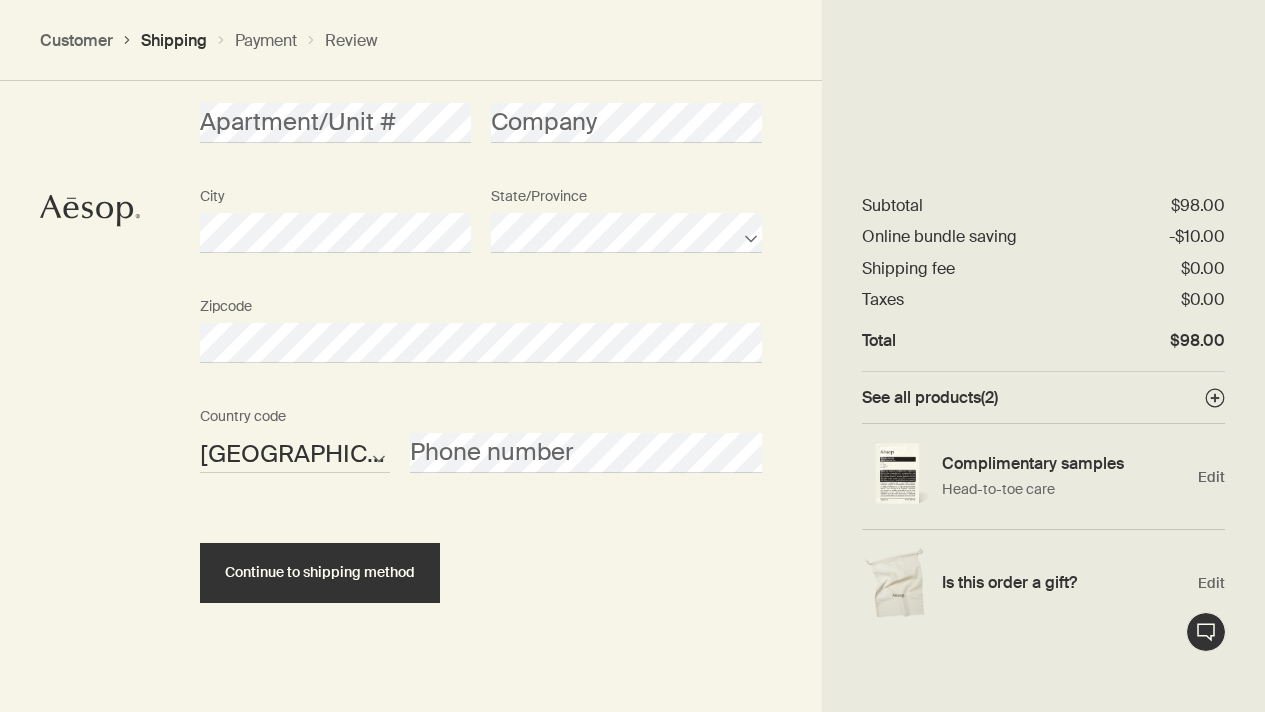 scroll, scrollTop: 1415, scrollLeft: 0, axis: vertical 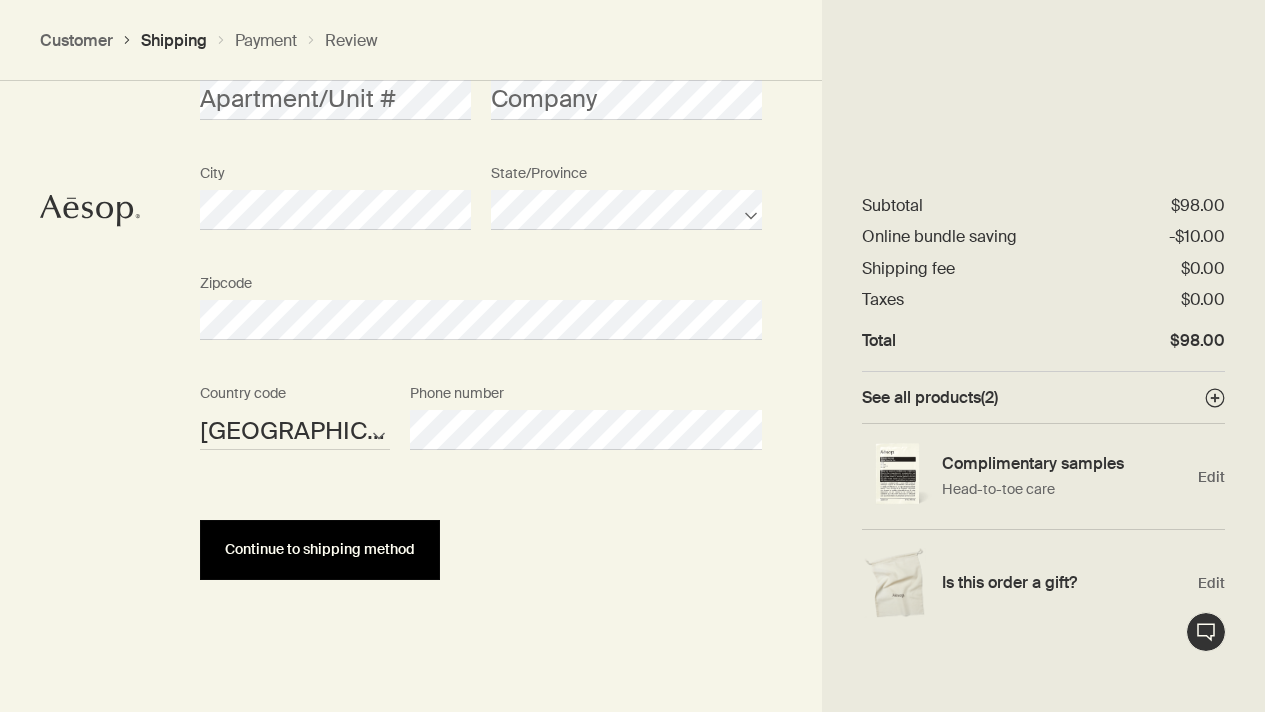 click on "Continue to shipping method" at bounding box center (320, 549) 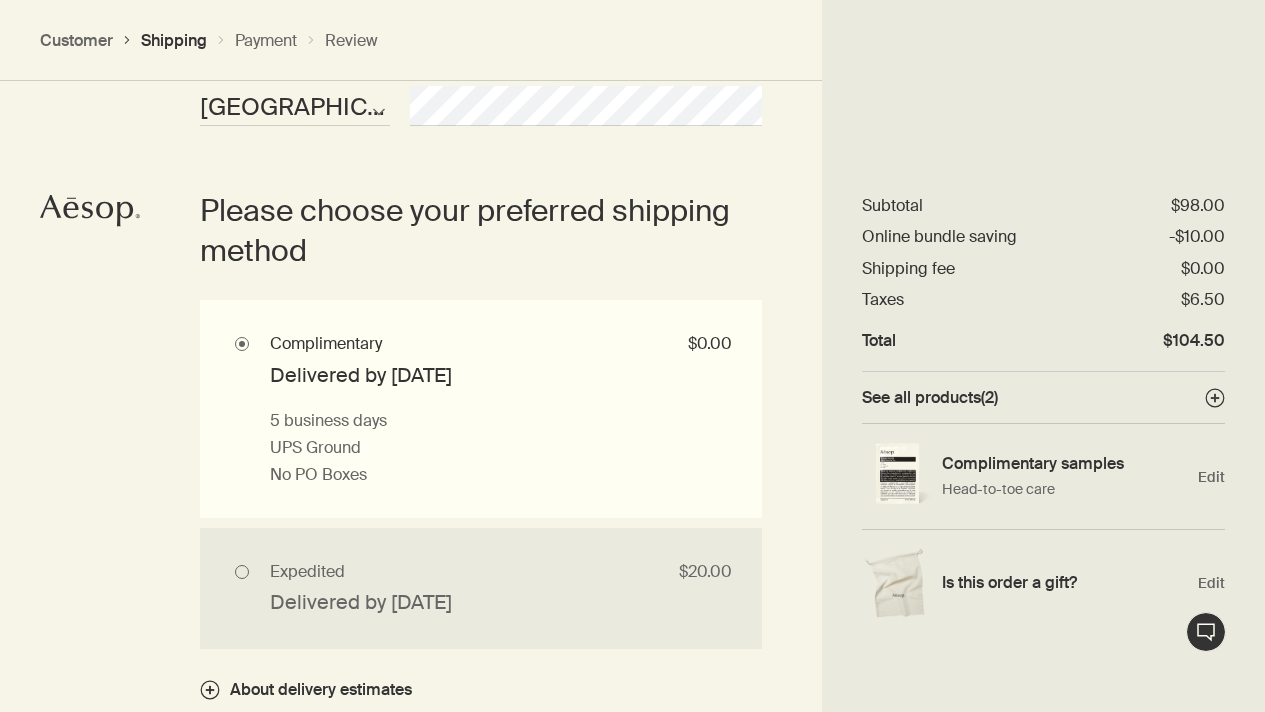 scroll, scrollTop: 1742, scrollLeft: 0, axis: vertical 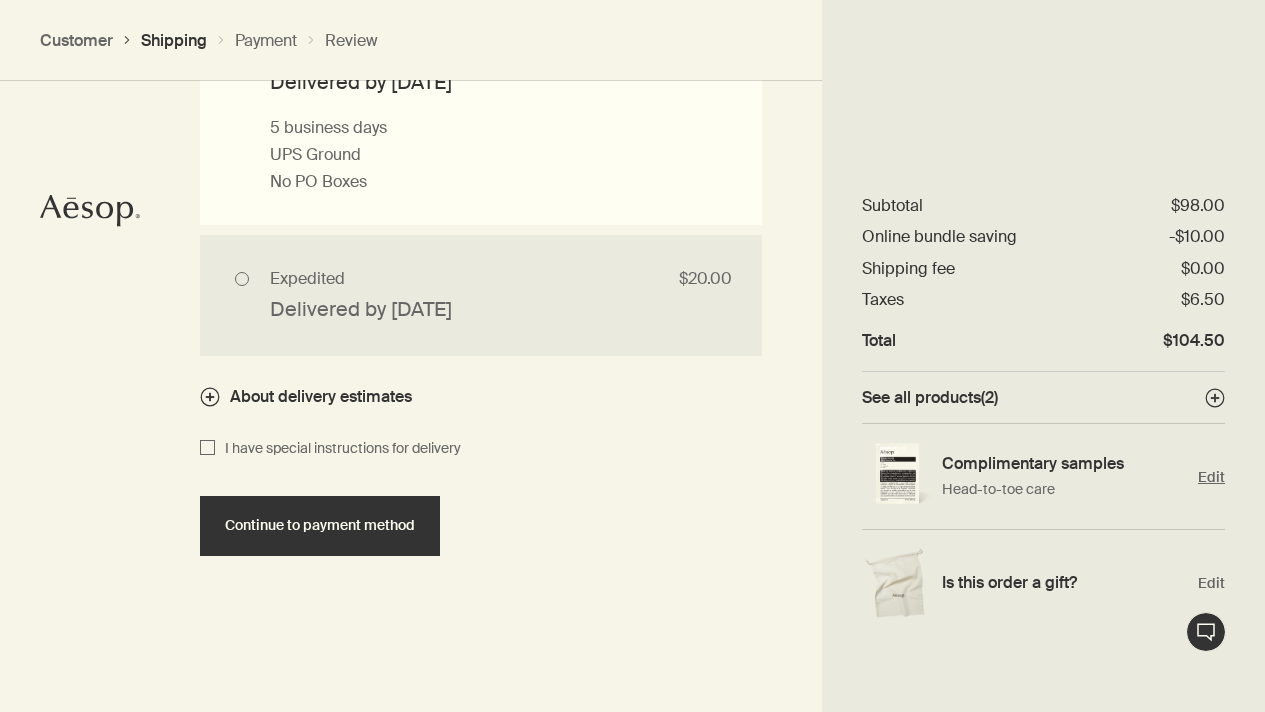 click on "Edit" at bounding box center (1211, 477) 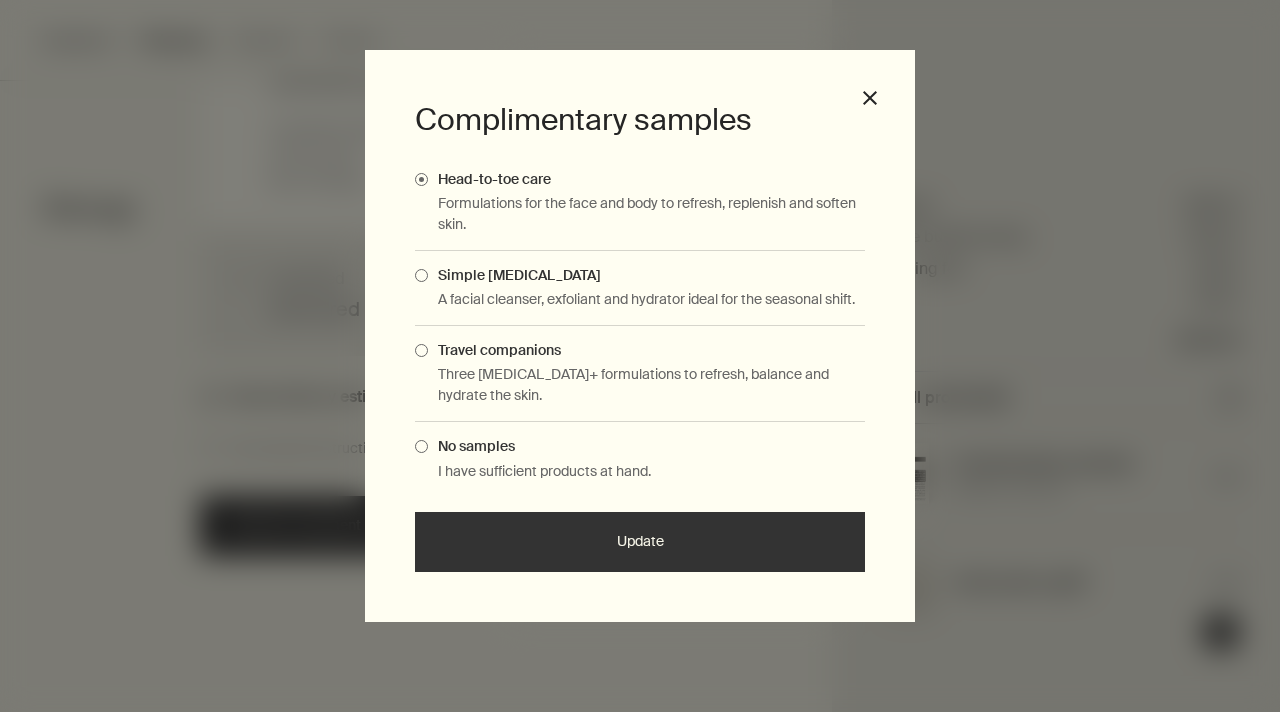 click at bounding box center (421, 350) 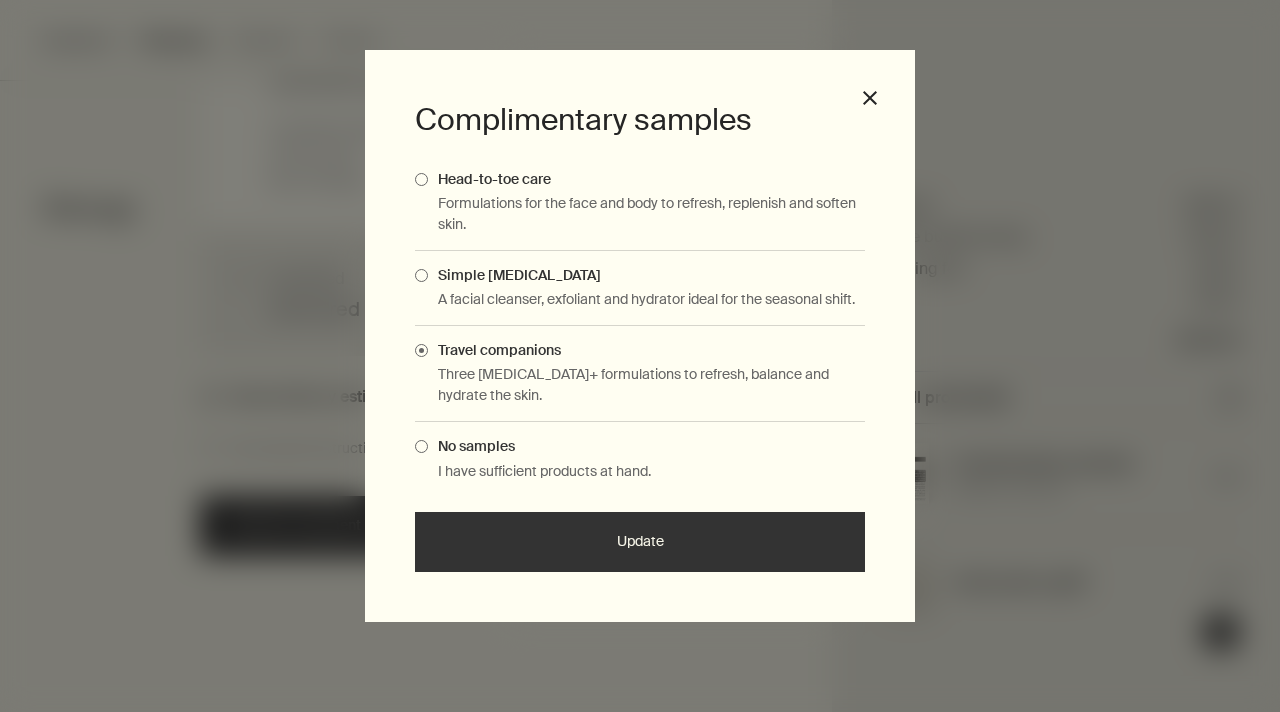 click on "Update" at bounding box center [640, 542] 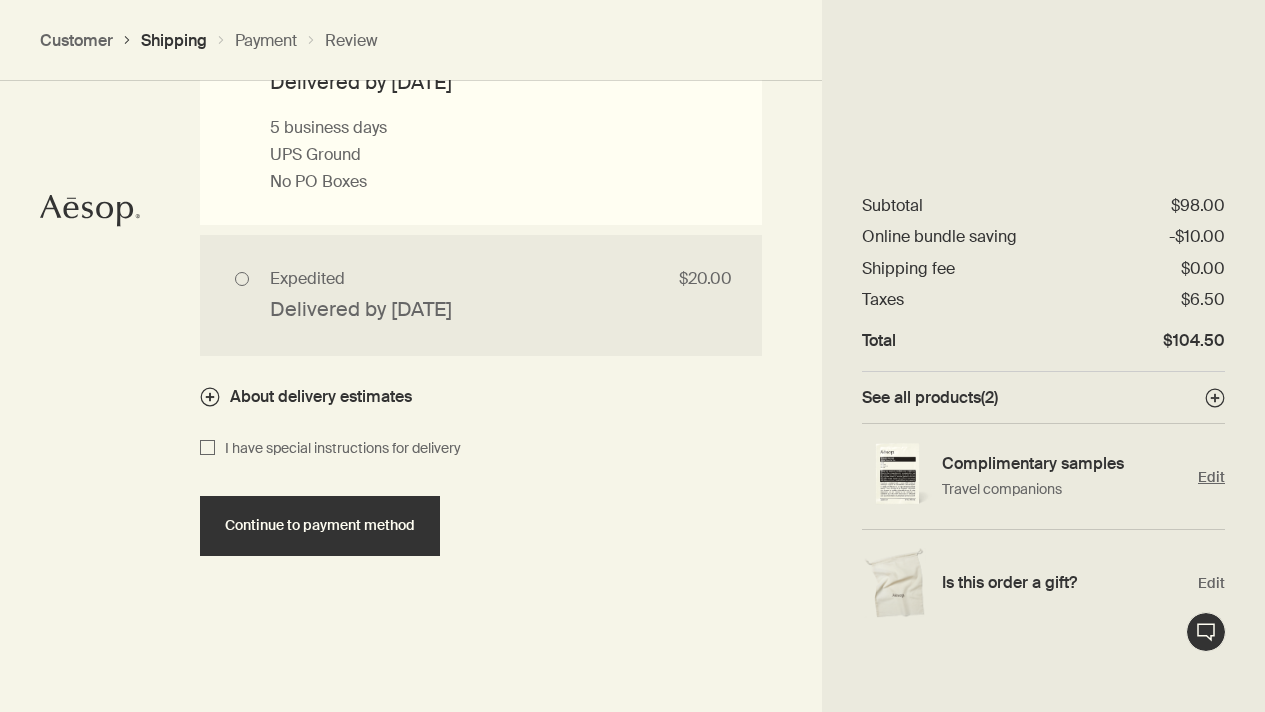 scroll, scrollTop: 1948, scrollLeft: 0, axis: vertical 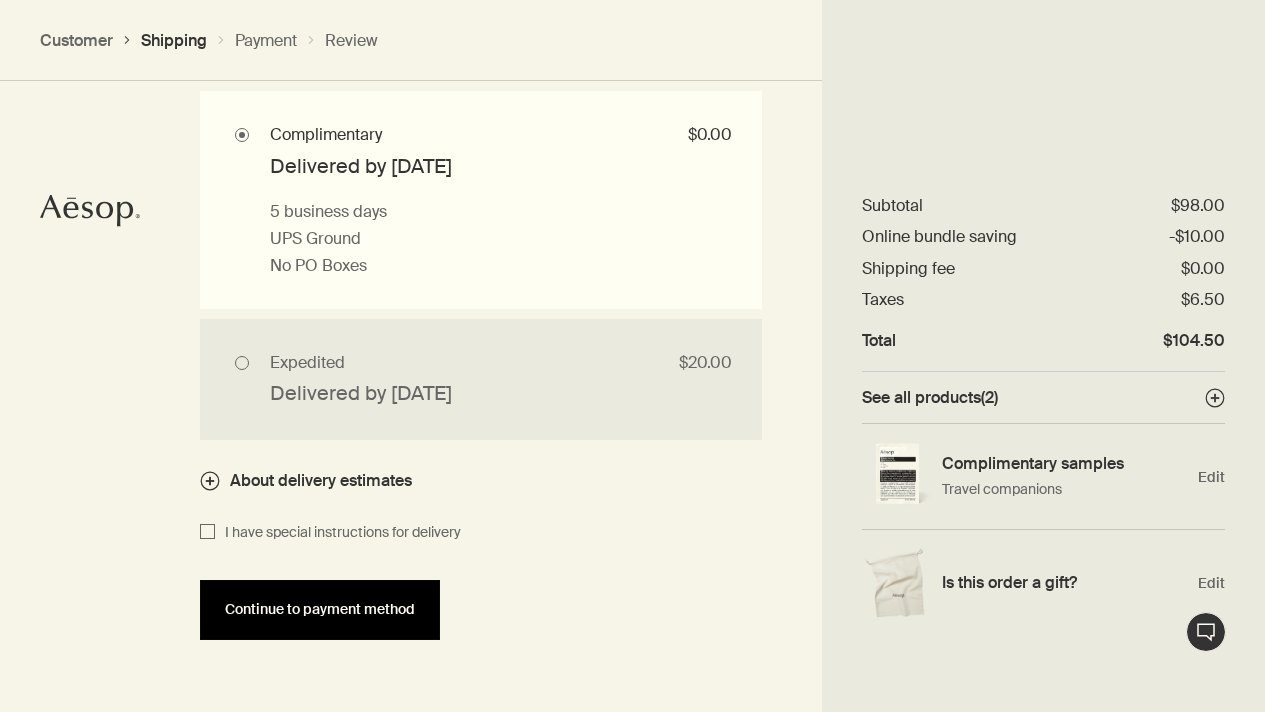 click on "Continue to payment method" at bounding box center (320, 609) 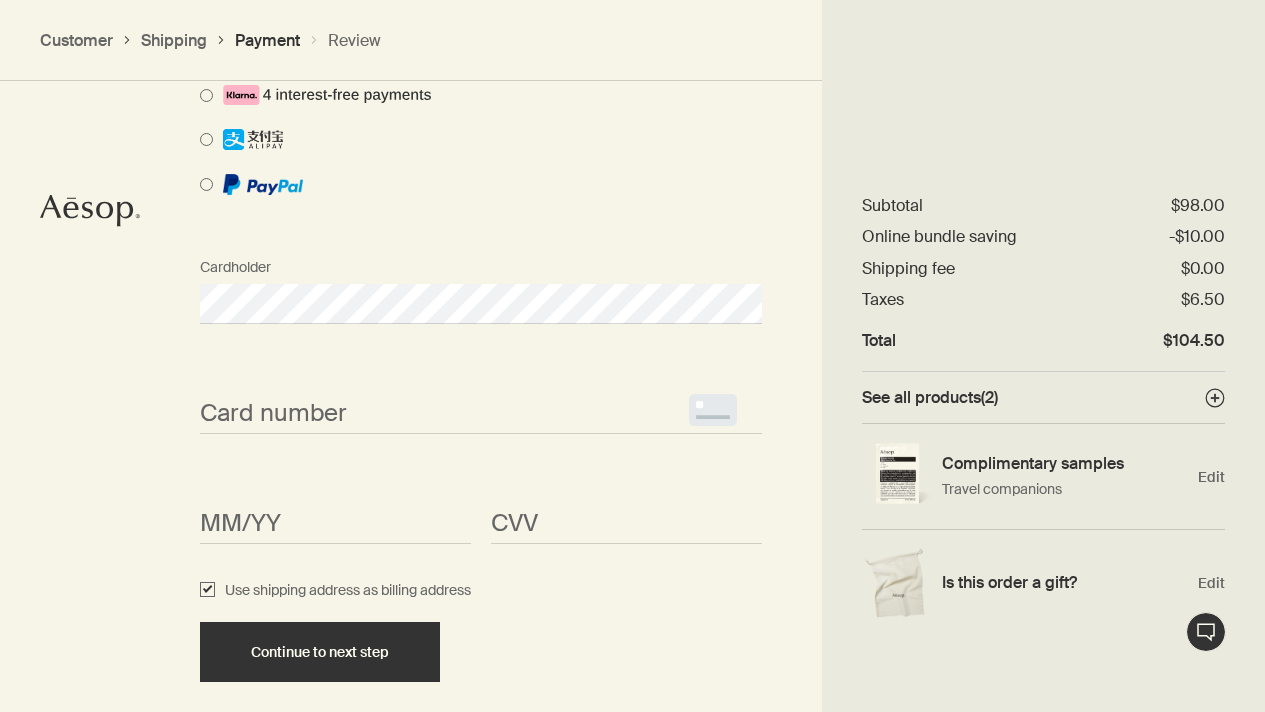 scroll, scrollTop: 1718, scrollLeft: 0, axis: vertical 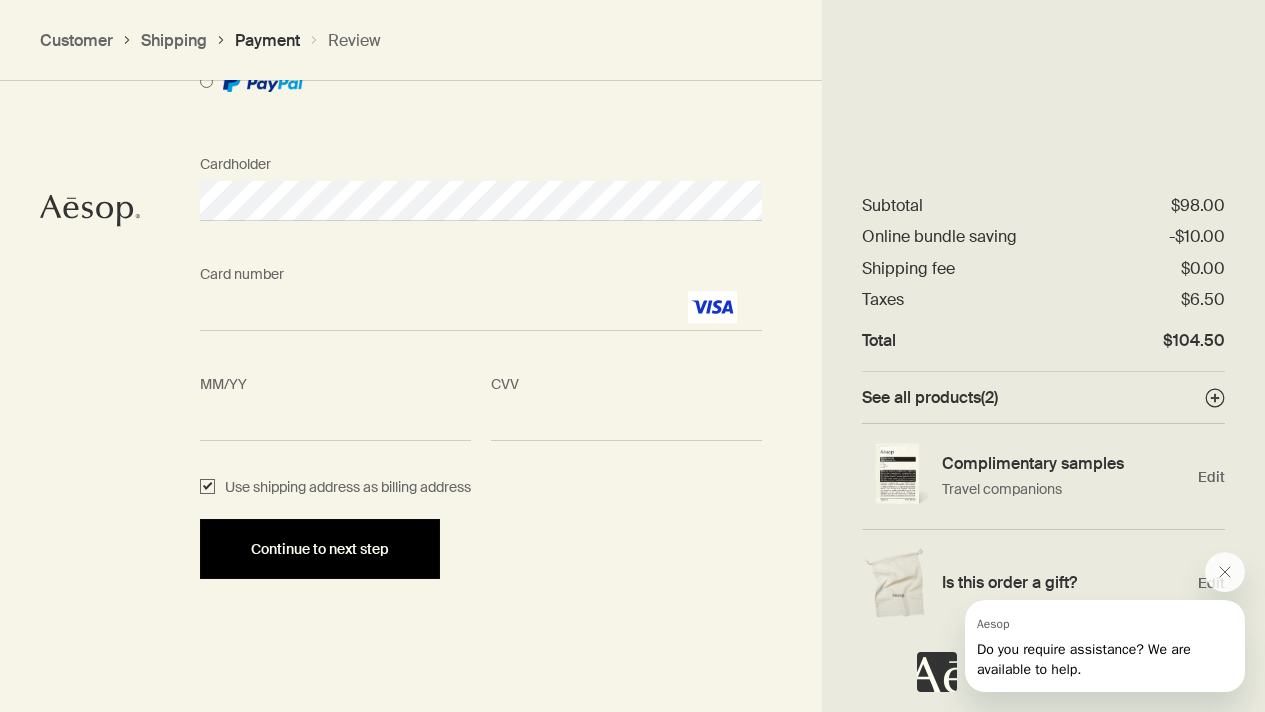 click on "Continue to next step" at bounding box center (320, 549) 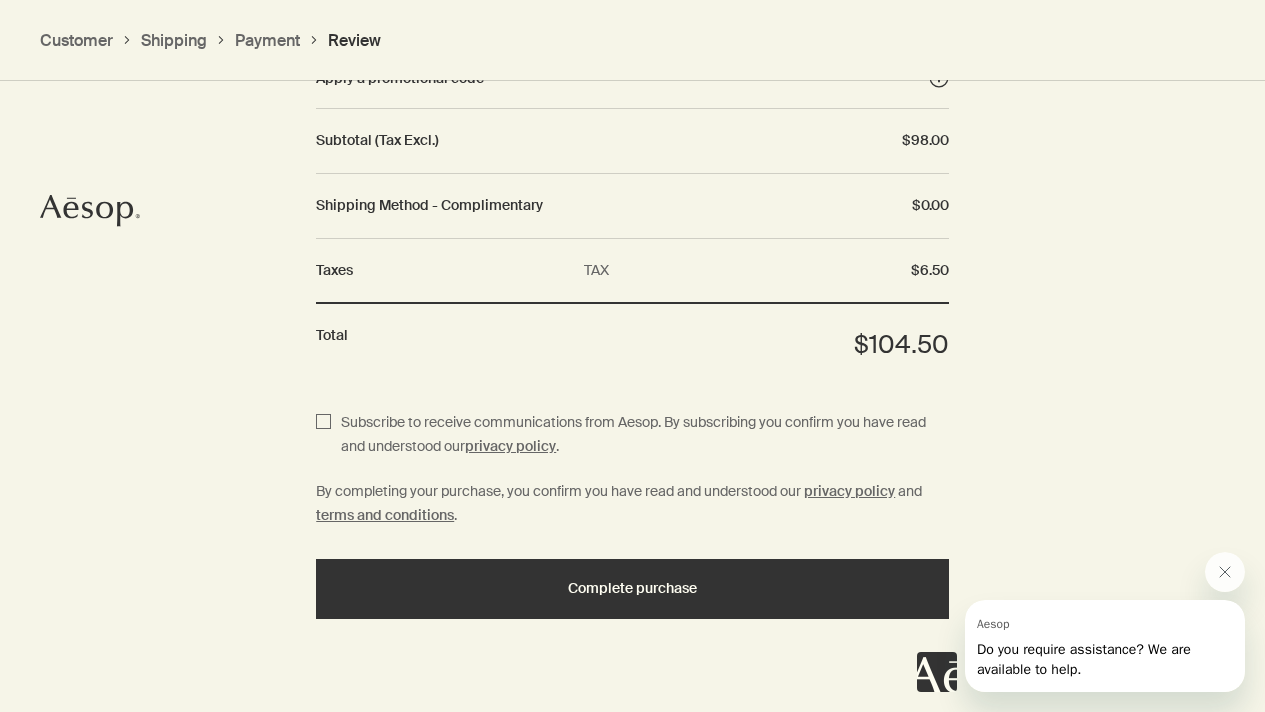 scroll, scrollTop: 2557, scrollLeft: 0, axis: vertical 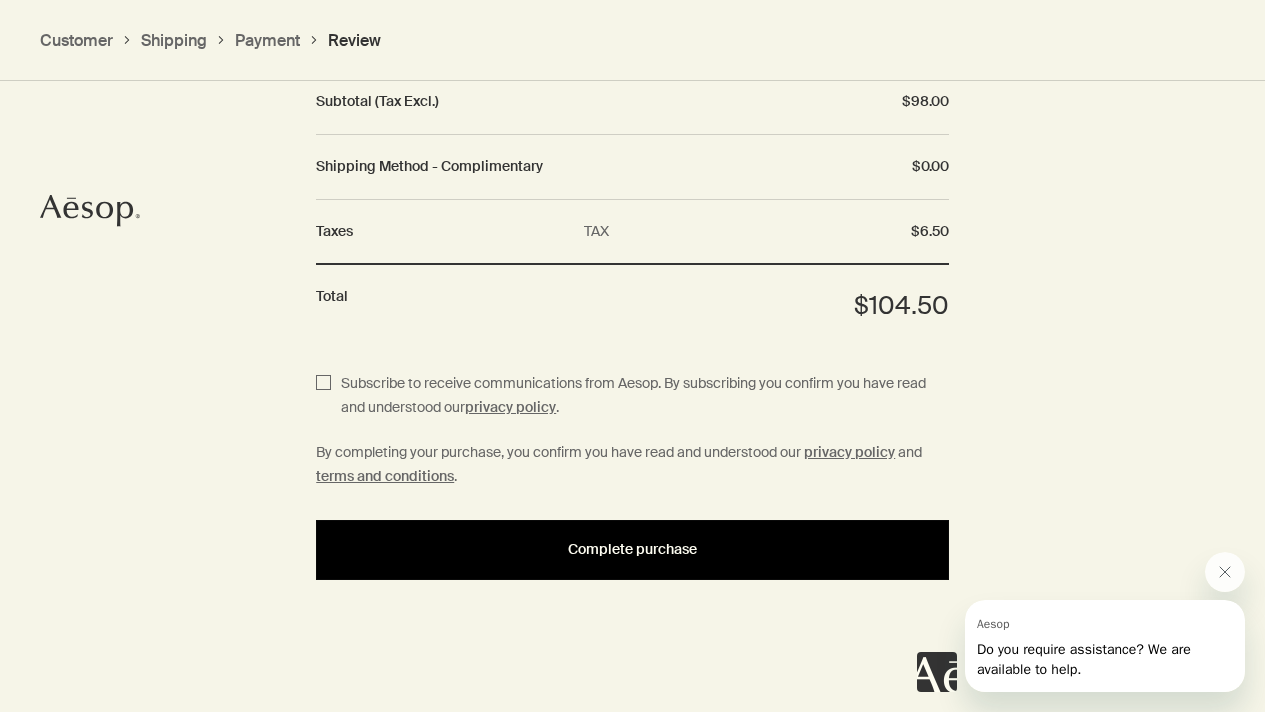 click on "Complete purchase" at bounding box center (632, 549) 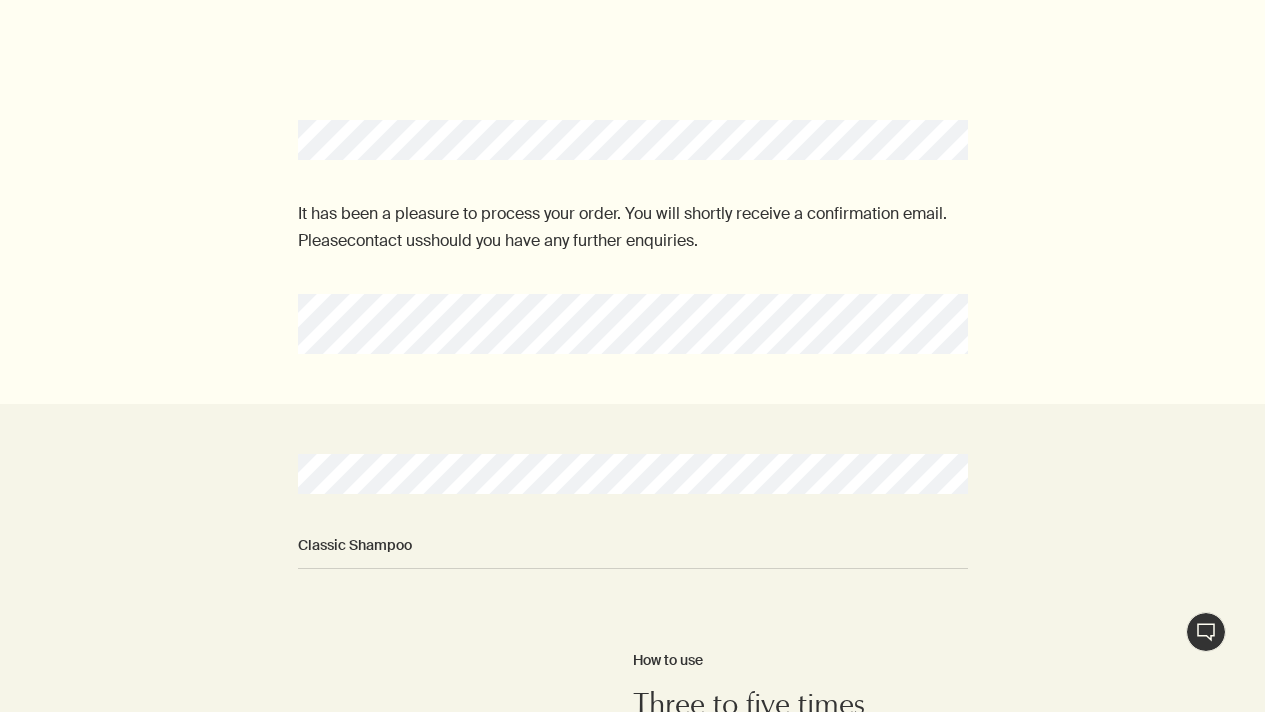 scroll, scrollTop: 0, scrollLeft: 0, axis: both 